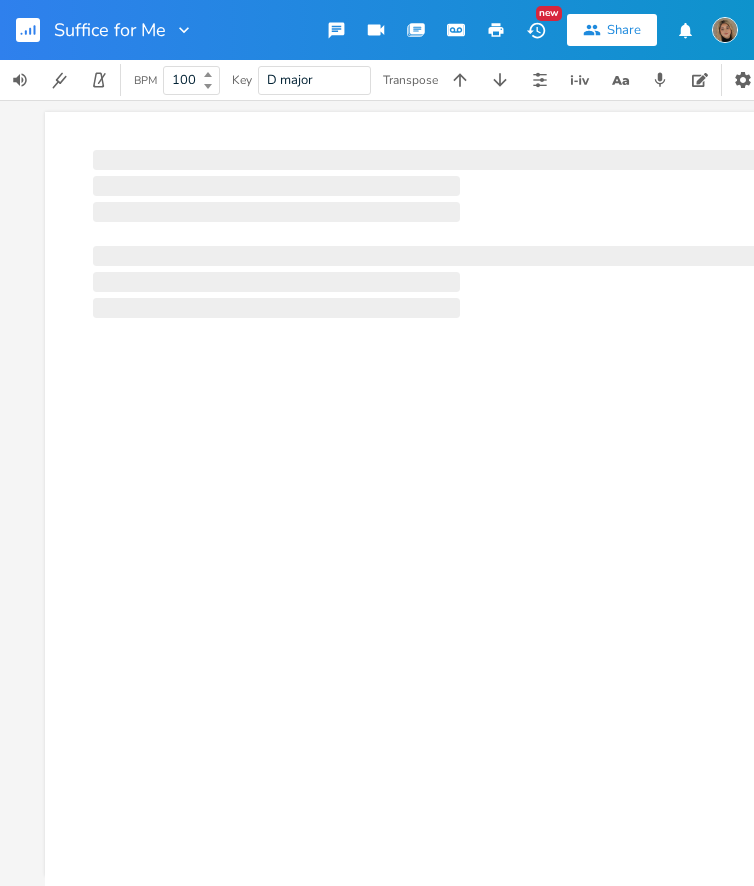 scroll, scrollTop: 0, scrollLeft: 0, axis: both 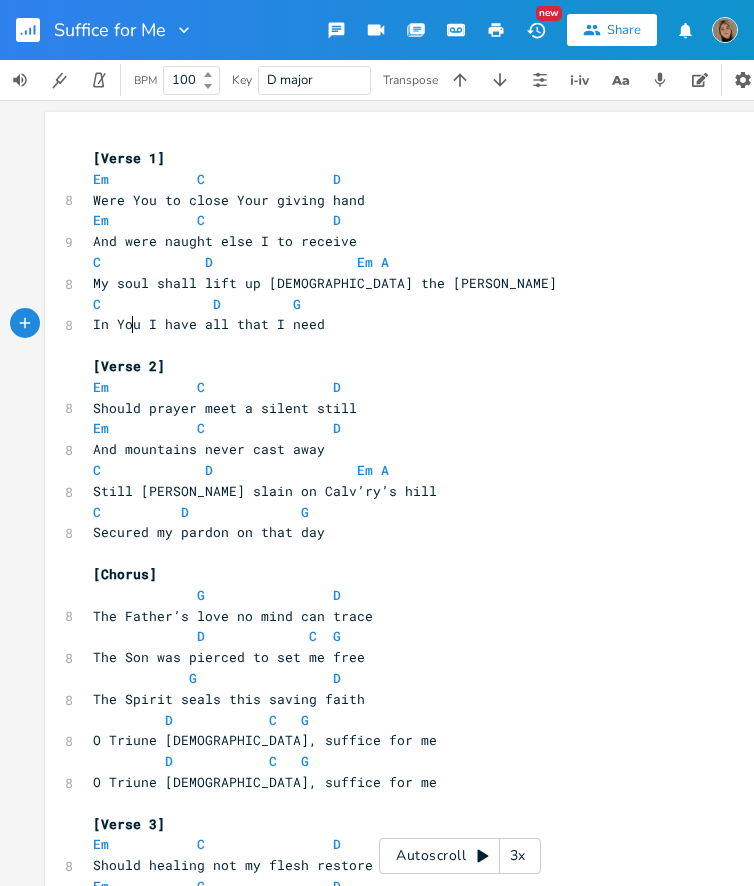 click on "In You I have all that I need" at bounding box center (209, 324) 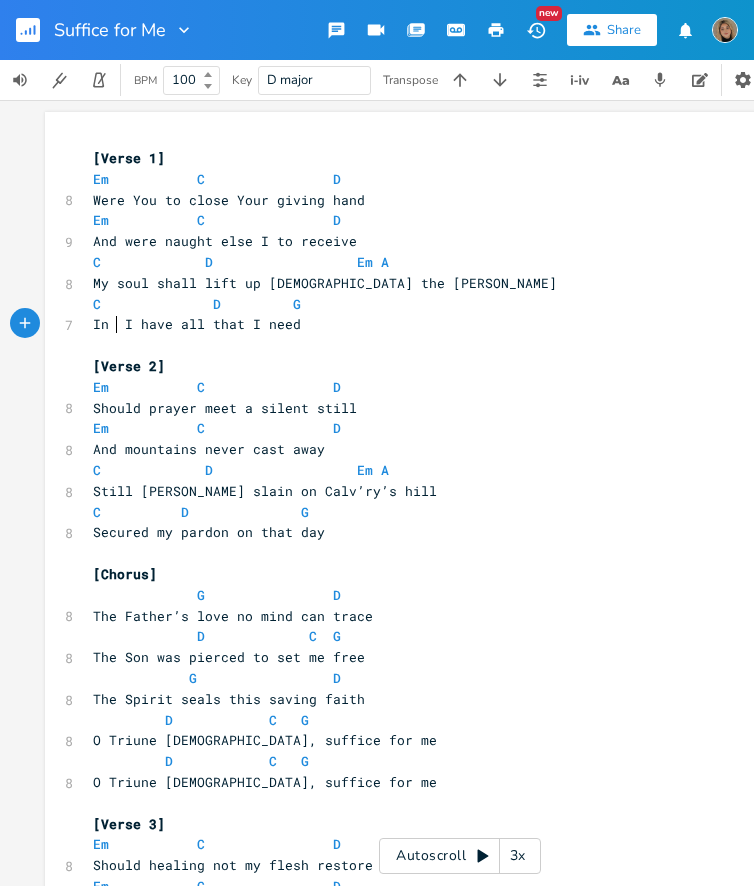 type on "He" 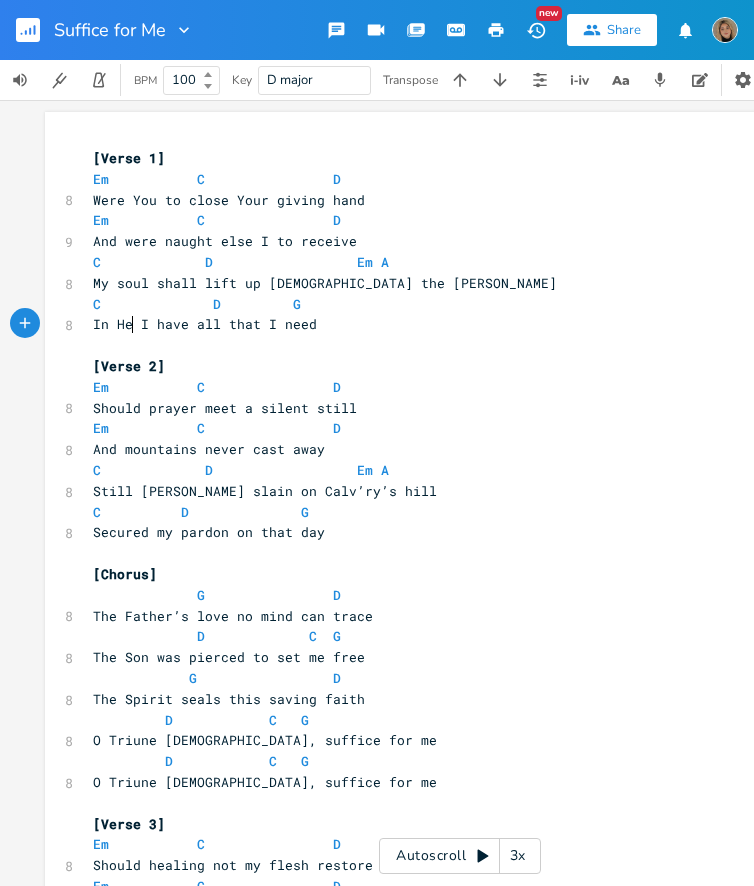 scroll, scrollTop: 0, scrollLeft: 15, axis: horizontal 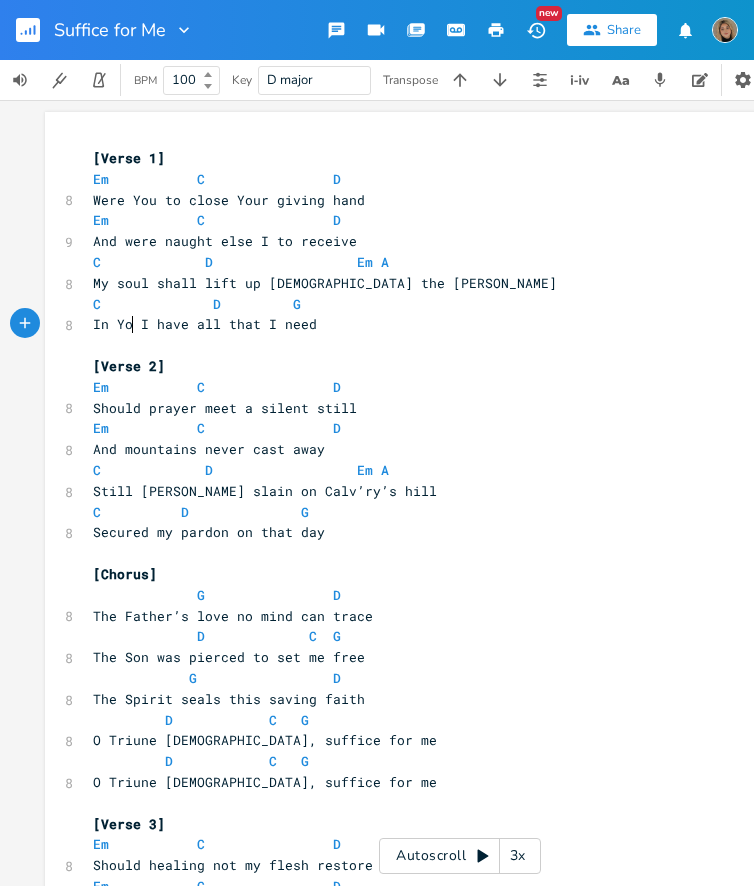 type on "You" 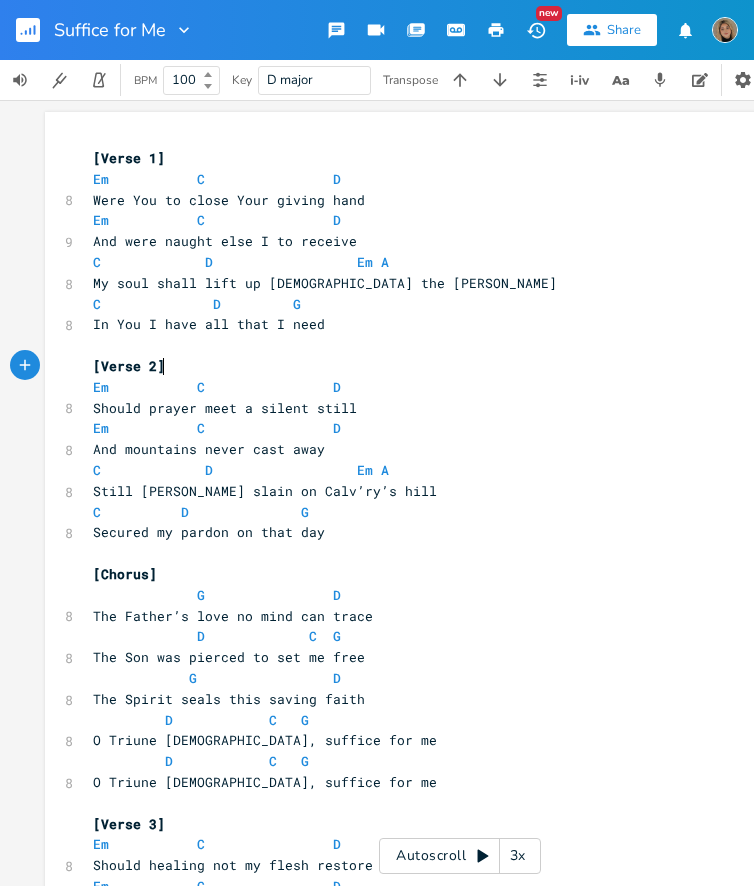 click on "[Verse 2]" at bounding box center (450, 366) 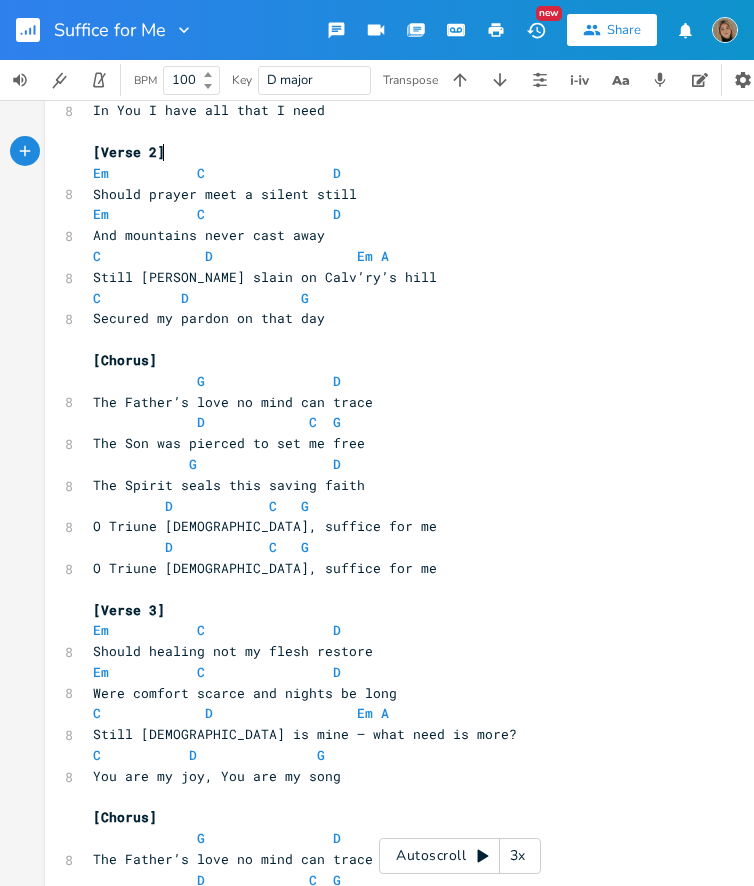 scroll, scrollTop: 216, scrollLeft: 0, axis: vertical 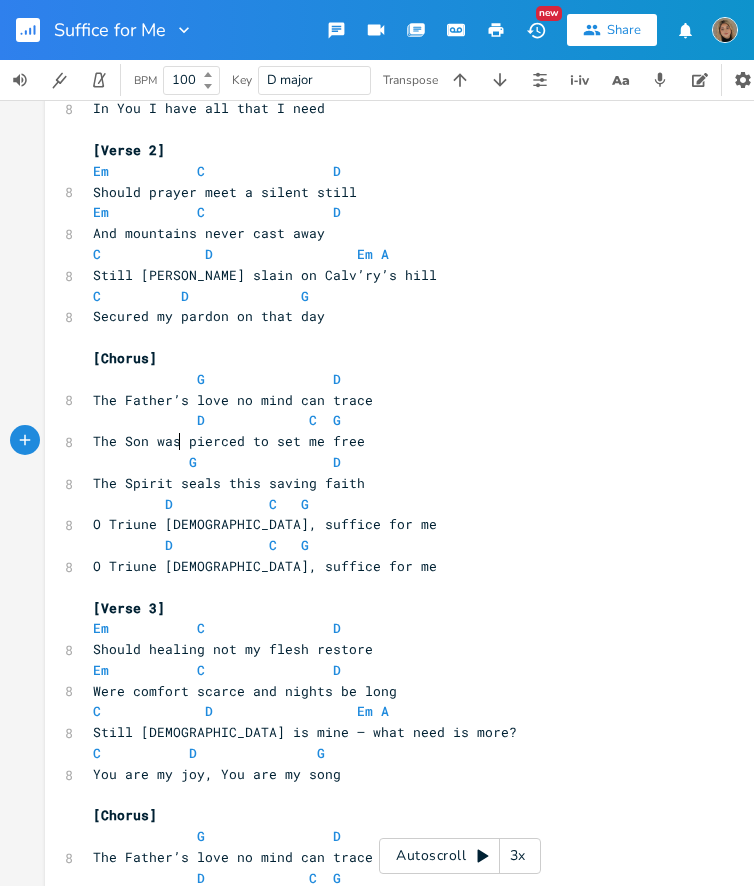 click on "The Son was pierced to set me free" at bounding box center (229, 441) 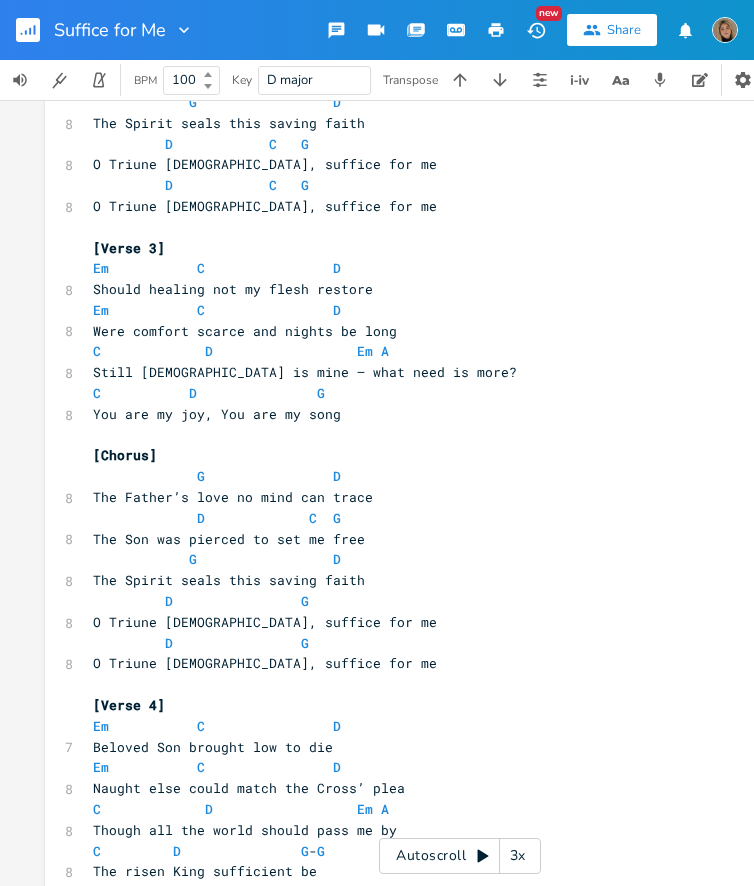 scroll, scrollTop: 731, scrollLeft: 0, axis: vertical 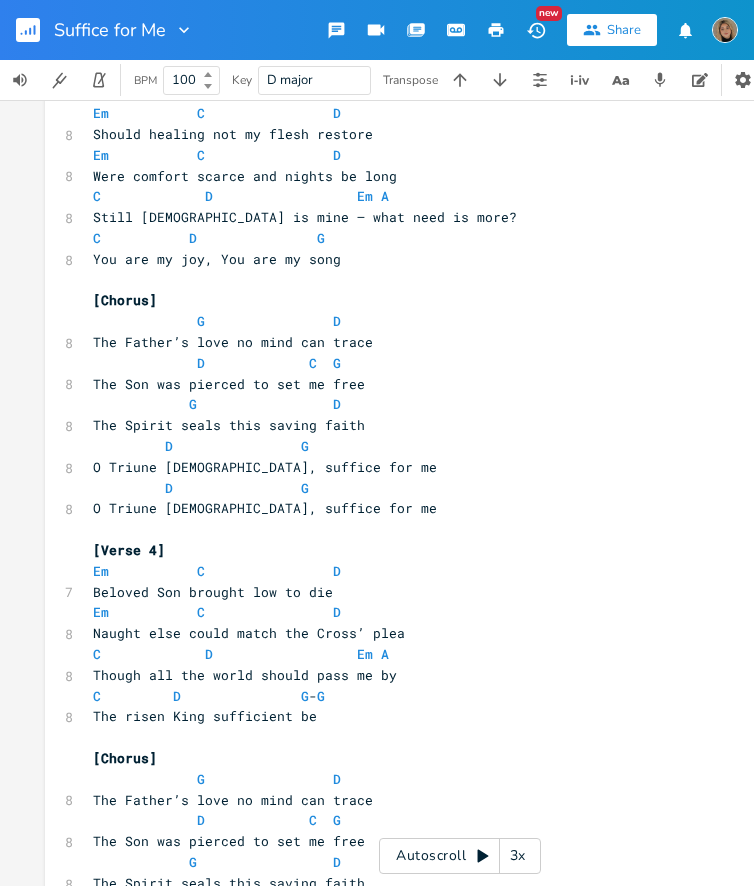 click on "The Son was pierced to set me free" at bounding box center (229, 384) 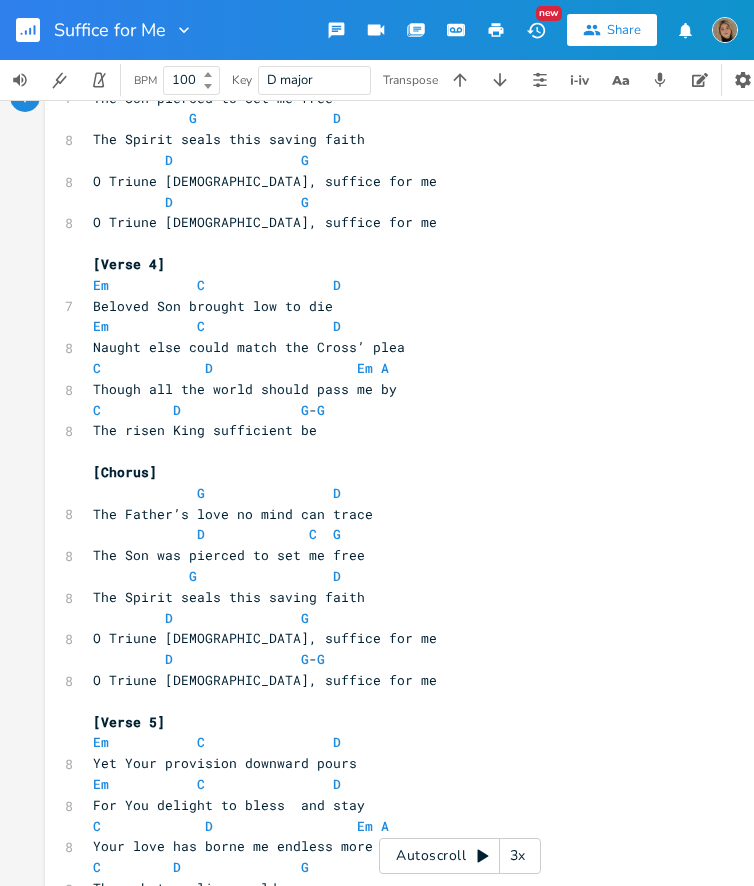 scroll, scrollTop: 1051, scrollLeft: 0, axis: vertical 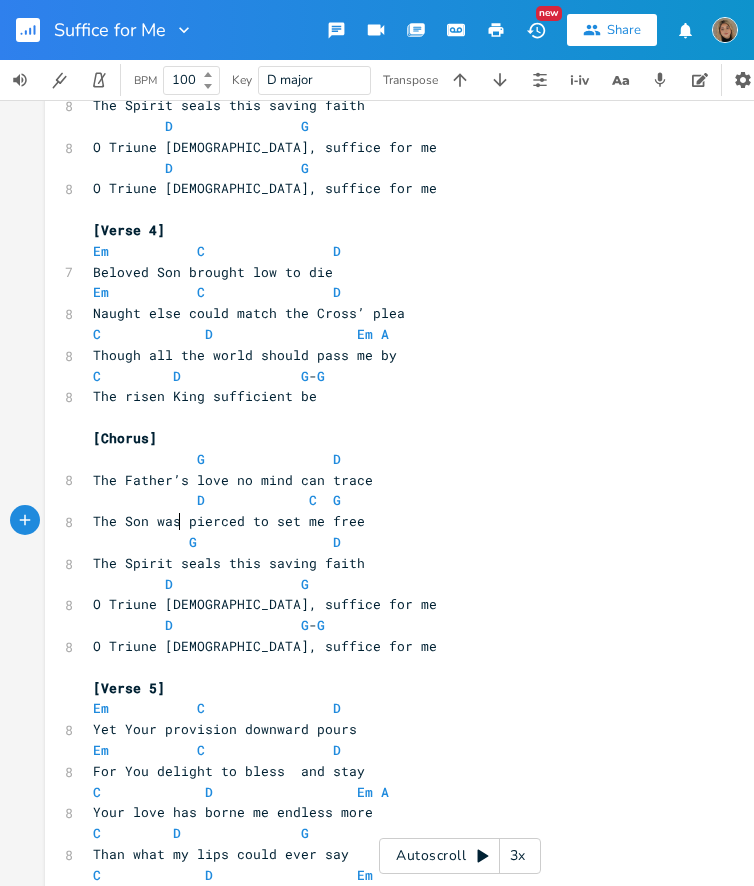 click on "The Son was pierced to set me free" at bounding box center (229, 521) 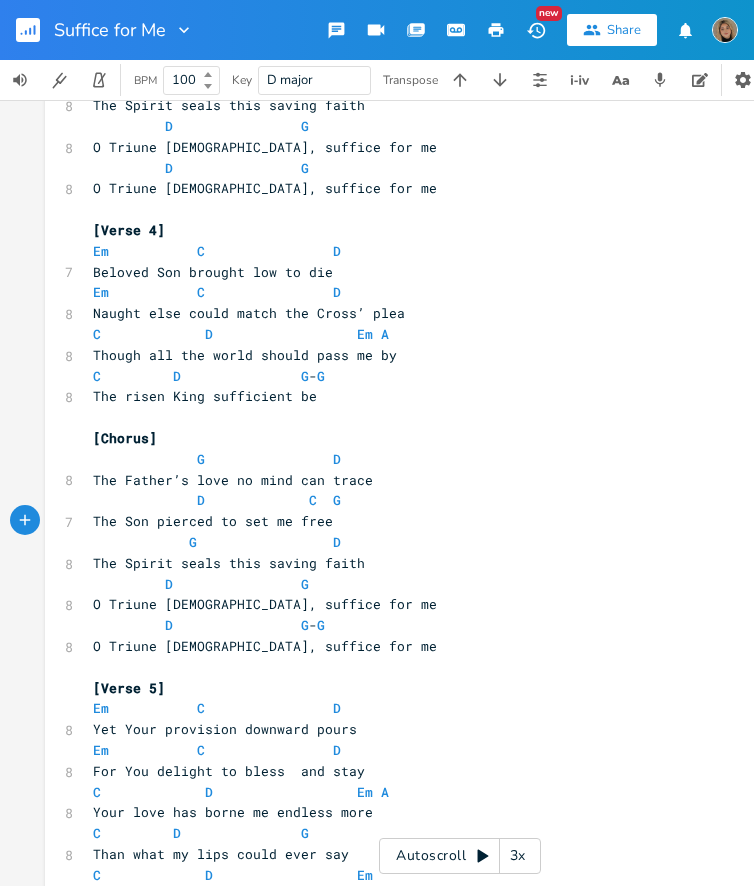 click on "G                   D" at bounding box center [450, 542] 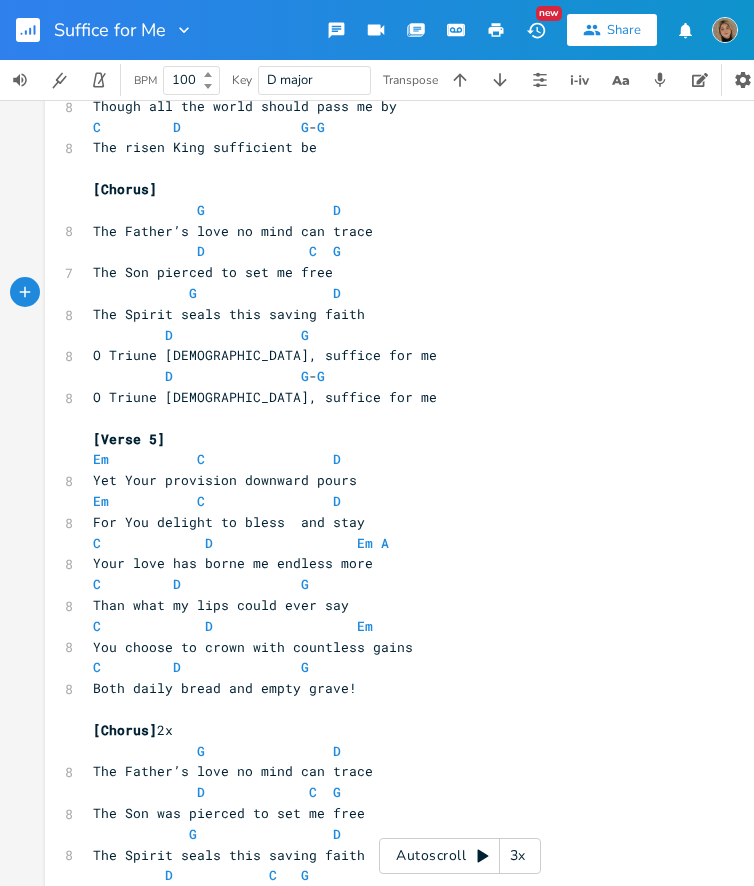 scroll, scrollTop: 1291, scrollLeft: 0, axis: vertical 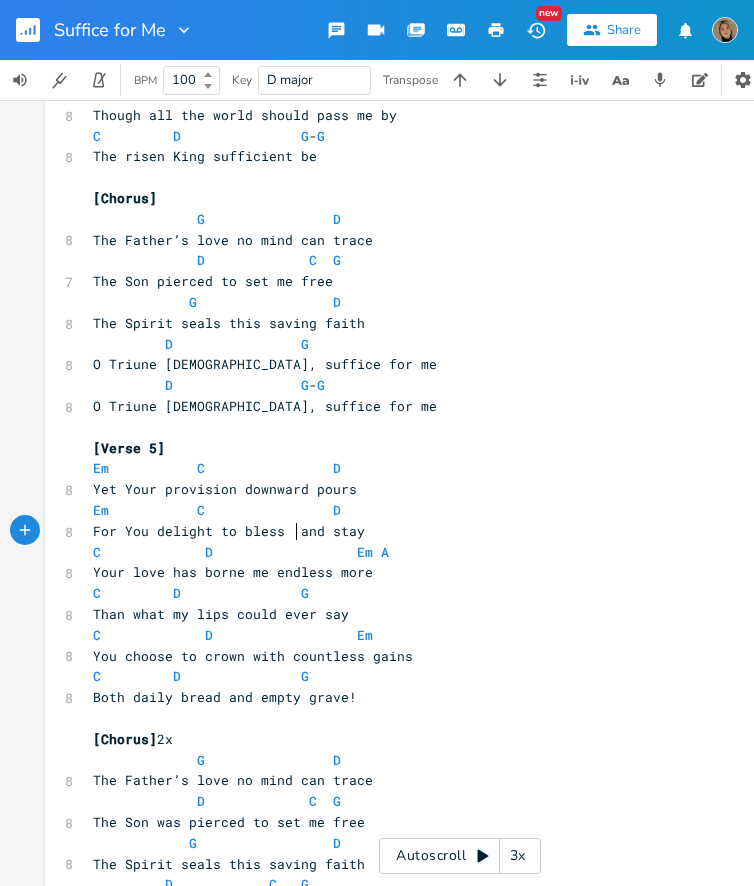 click on "For You delight to bless  and stay" at bounding box center (229, 531) 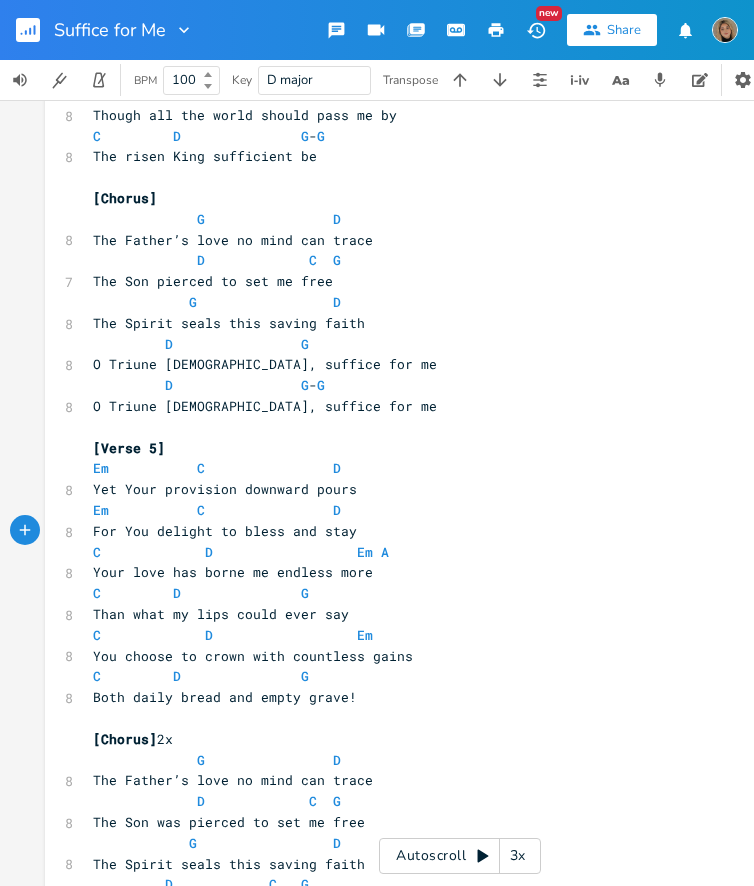click on "Em             C                  D" at bounding box center [217, 510] 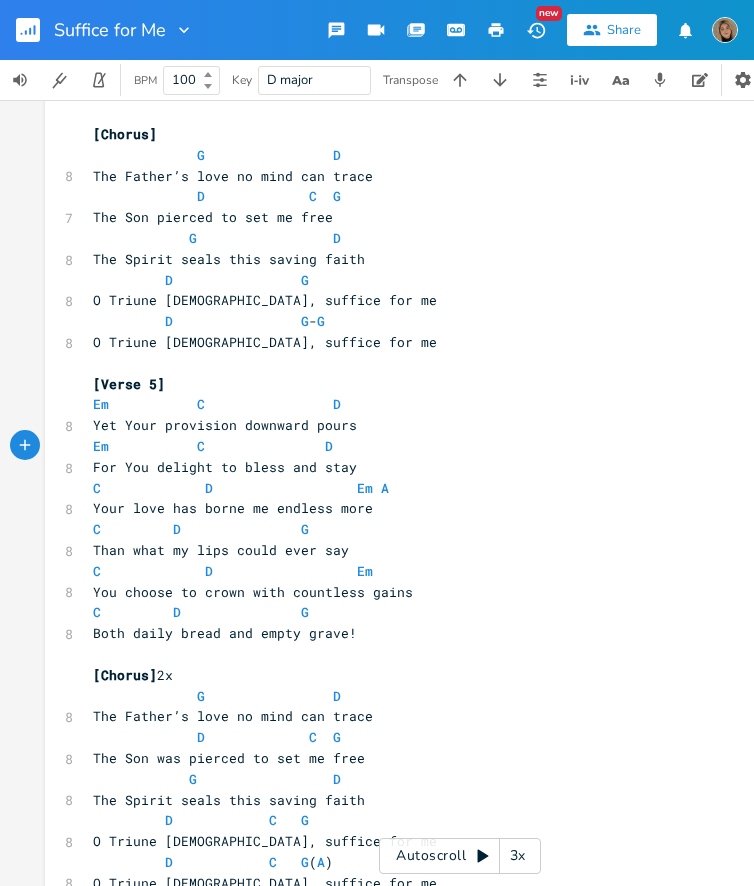 scroll, scrollTop: 1415, scrollLeft: 0, axis: vertical 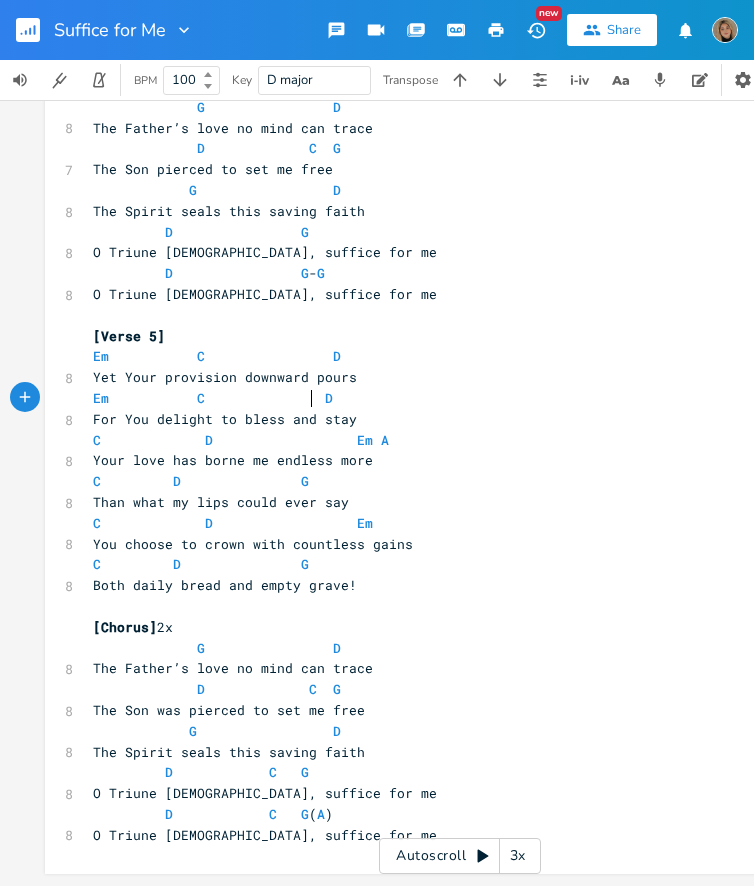 click on "Both daily bread and empty grave!" at bounding box center (450, 585) 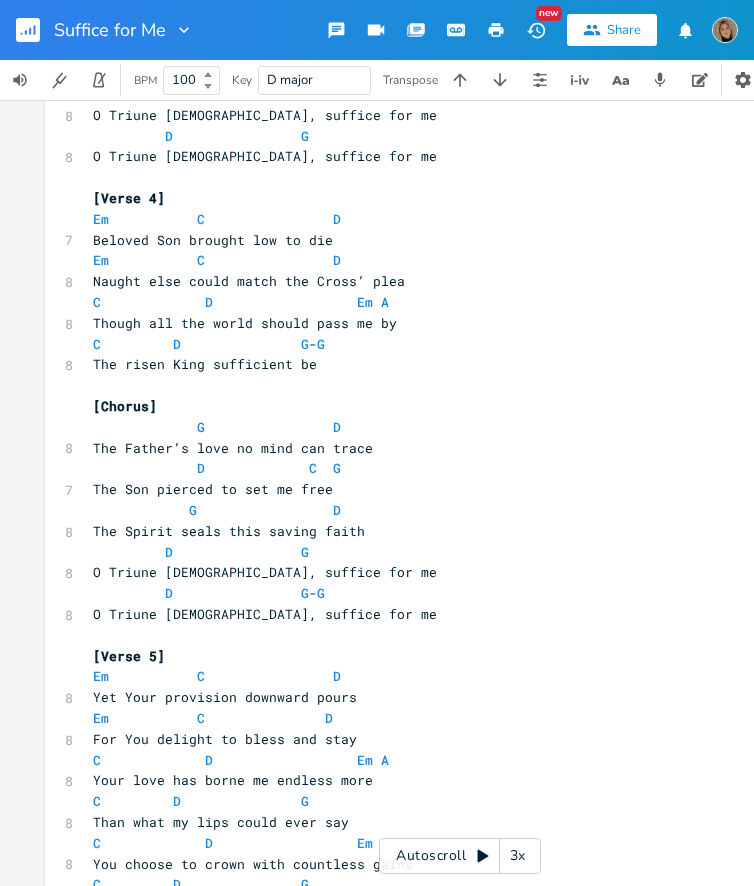 scroll, scrollTop: 1415, scrollLeft: 0, axis: vertical 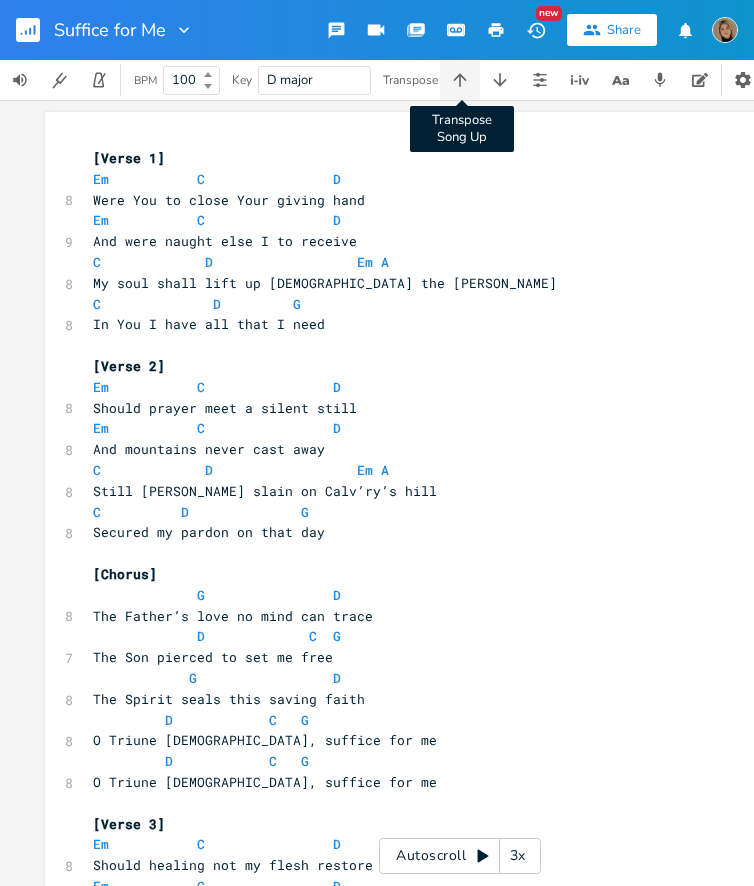 click 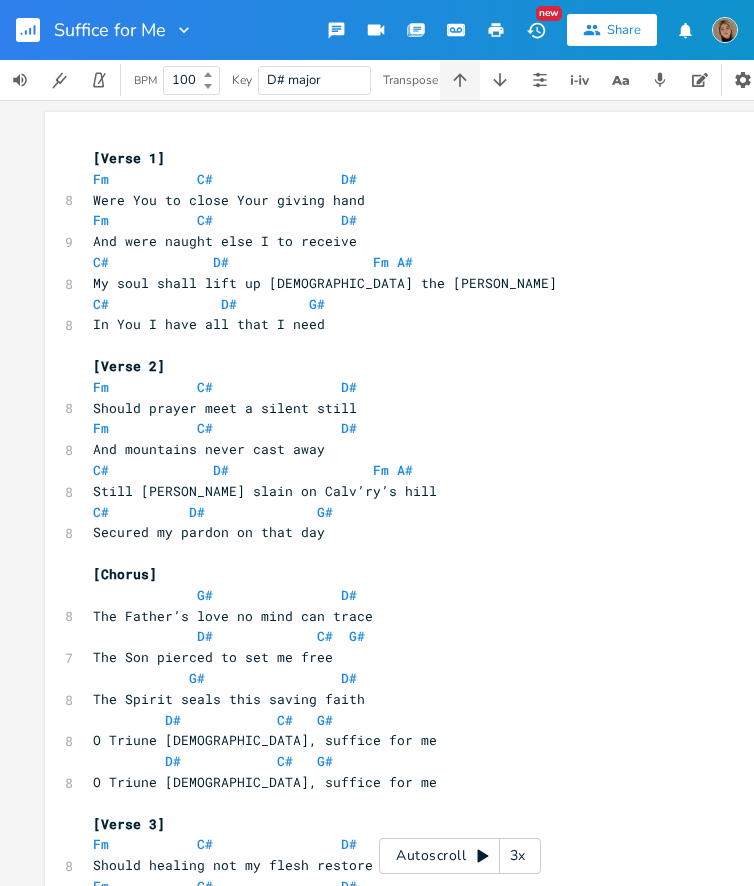 click 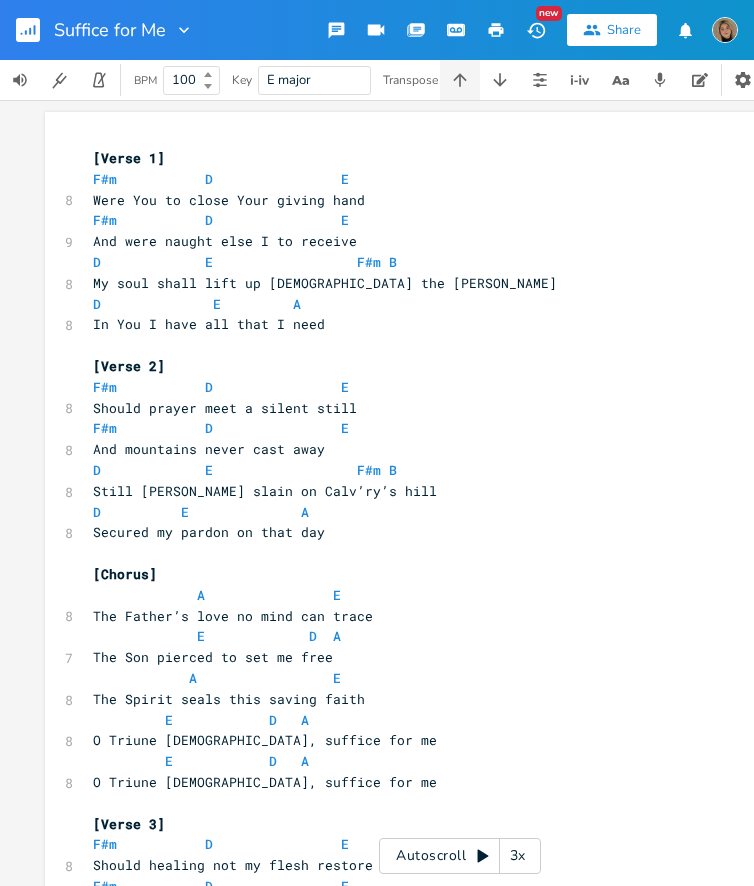 click 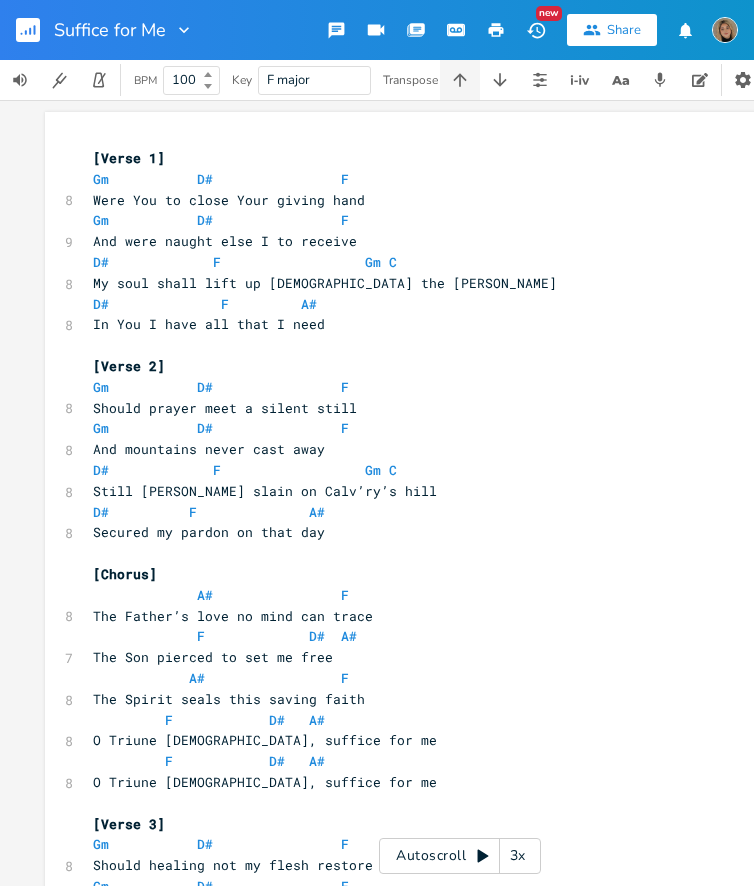 click 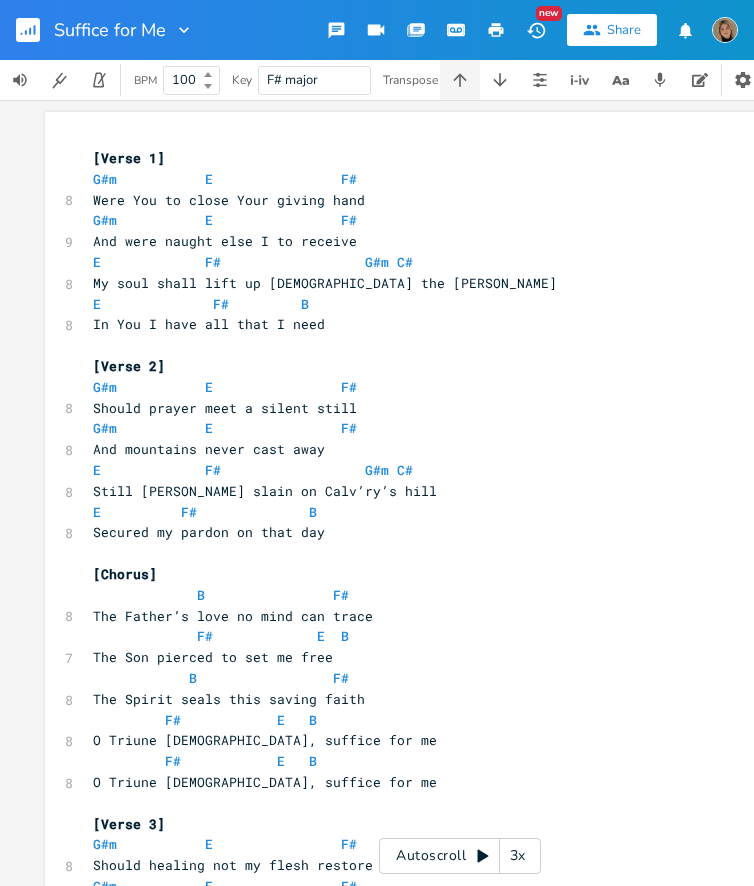 click 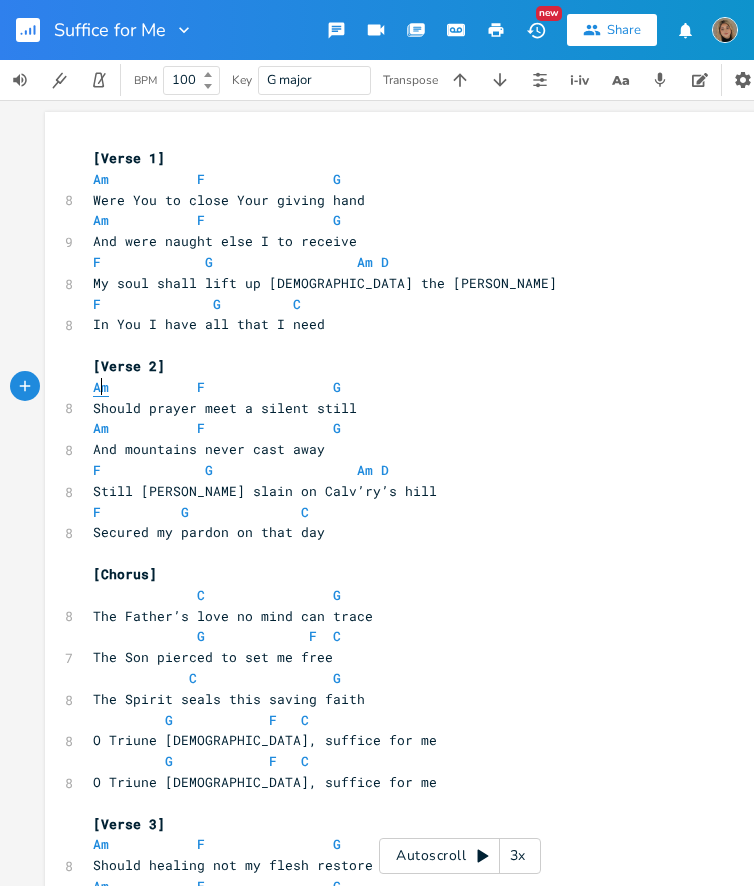 scroll, scrollTop: 0, scrollLeft: 0, axis: both 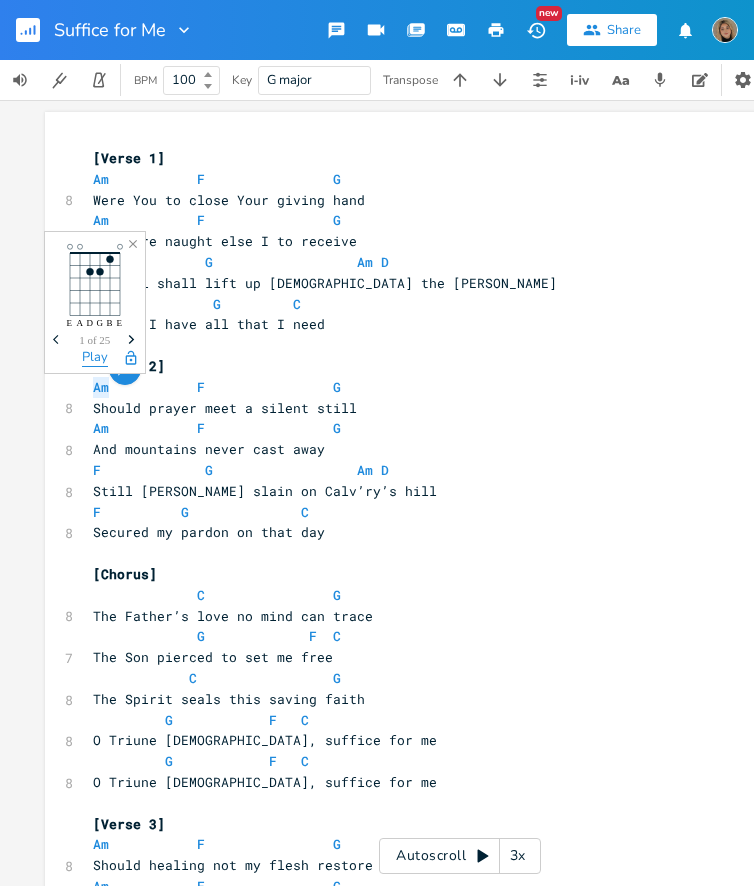 click on "Play" at bounding box center [95, 358] 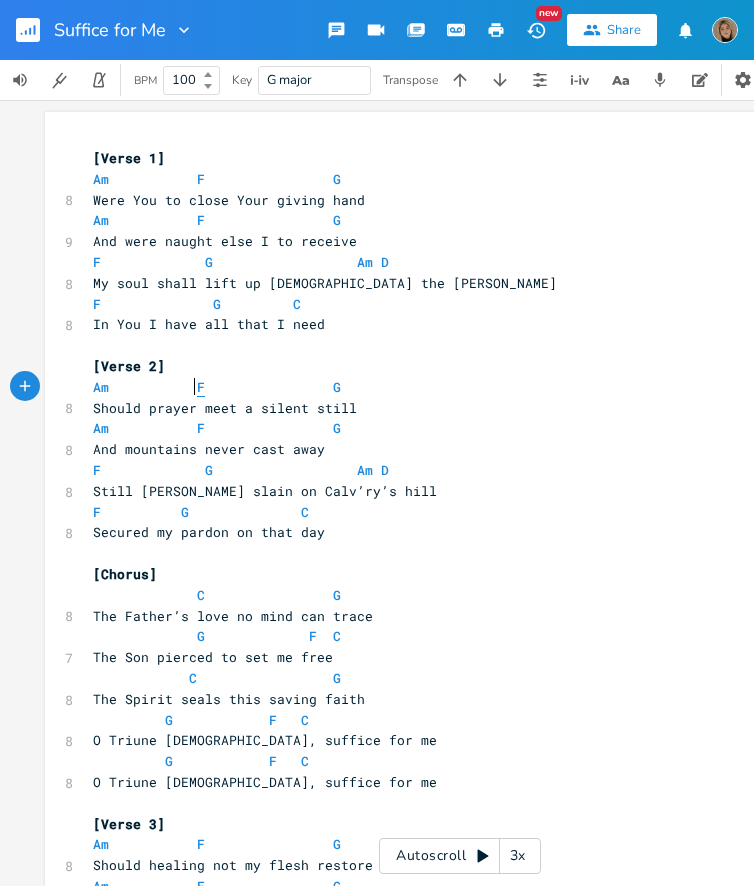 click on "F" at bounding box center (201, 387) 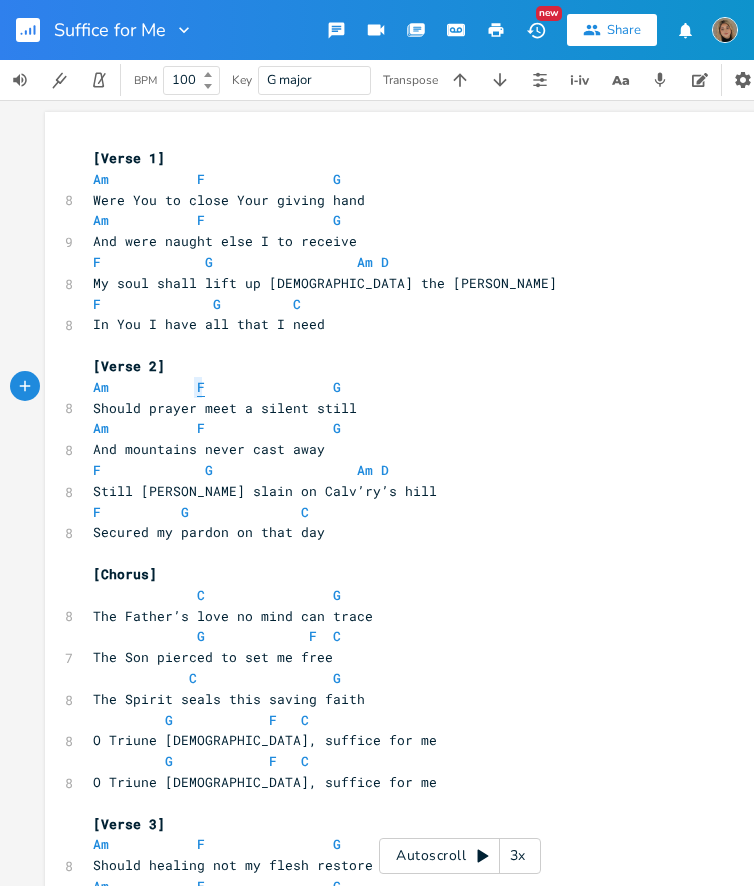 click on "F" at bounding box center [201, 387] 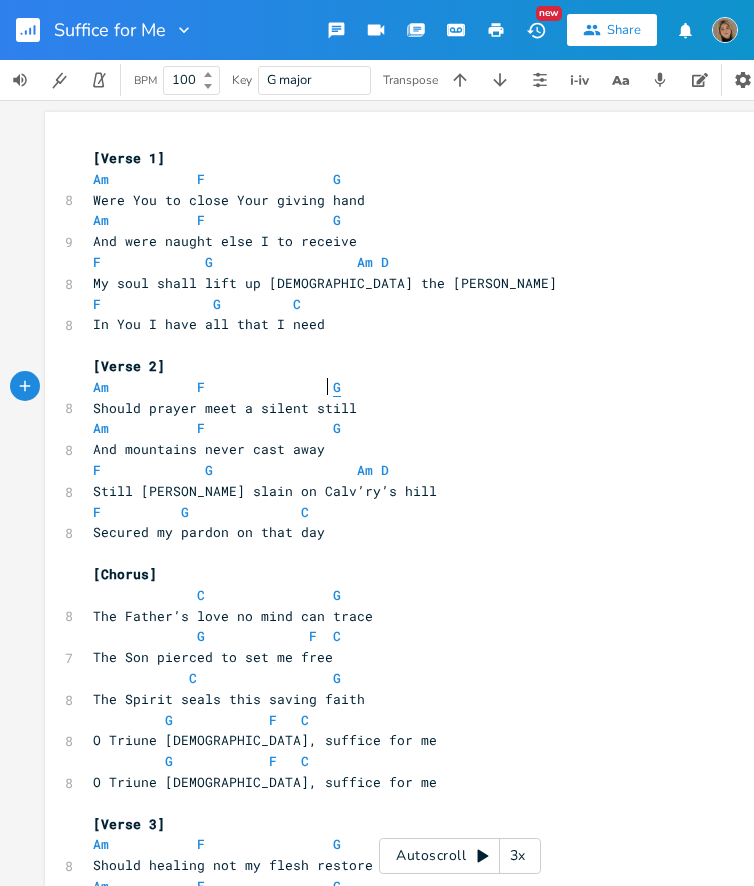 click on "G" at bounding box center (337, 387) 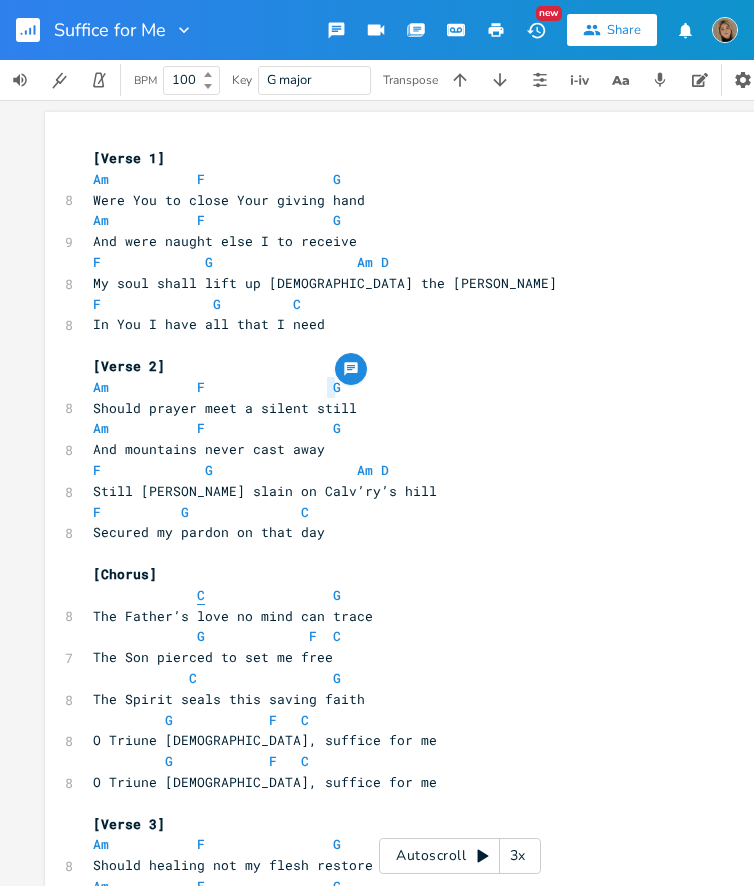 click on "C" at bounding box center (201, 595) 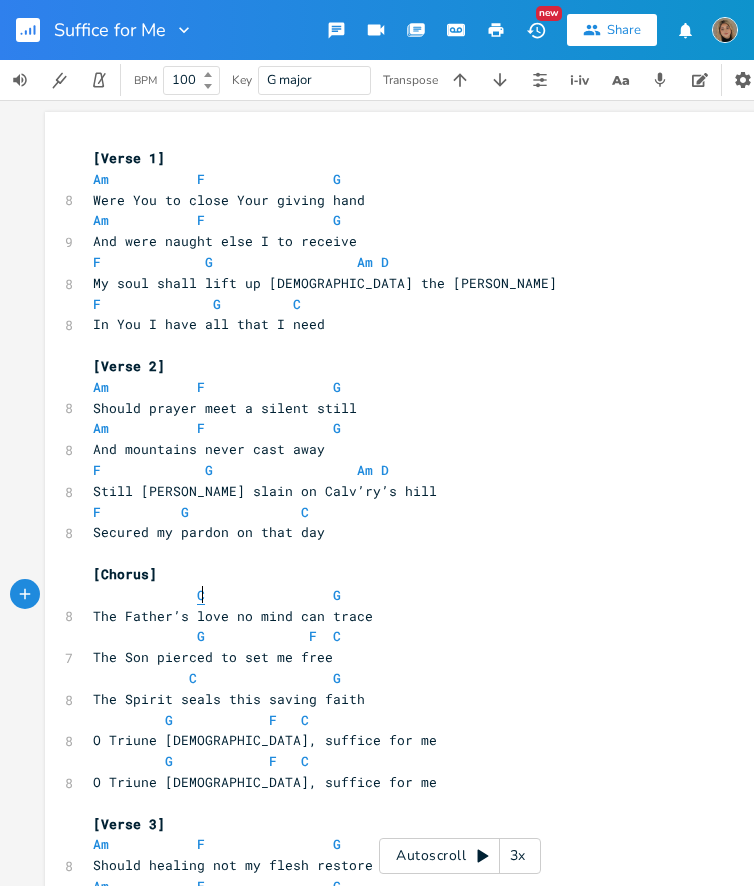 type on "C" 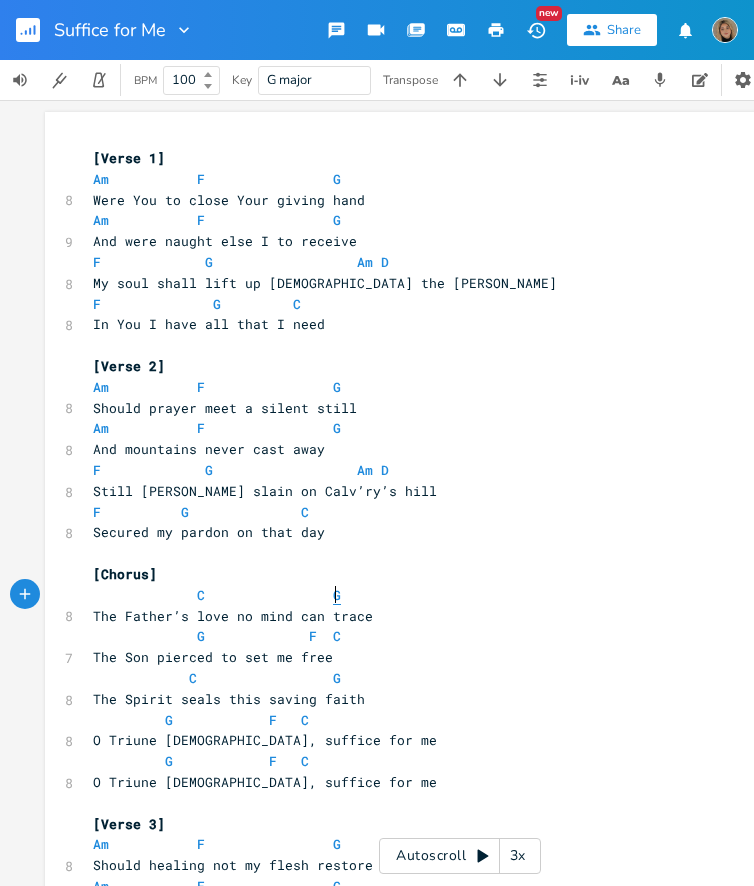 click on "G" at bounding box center (337, 595) 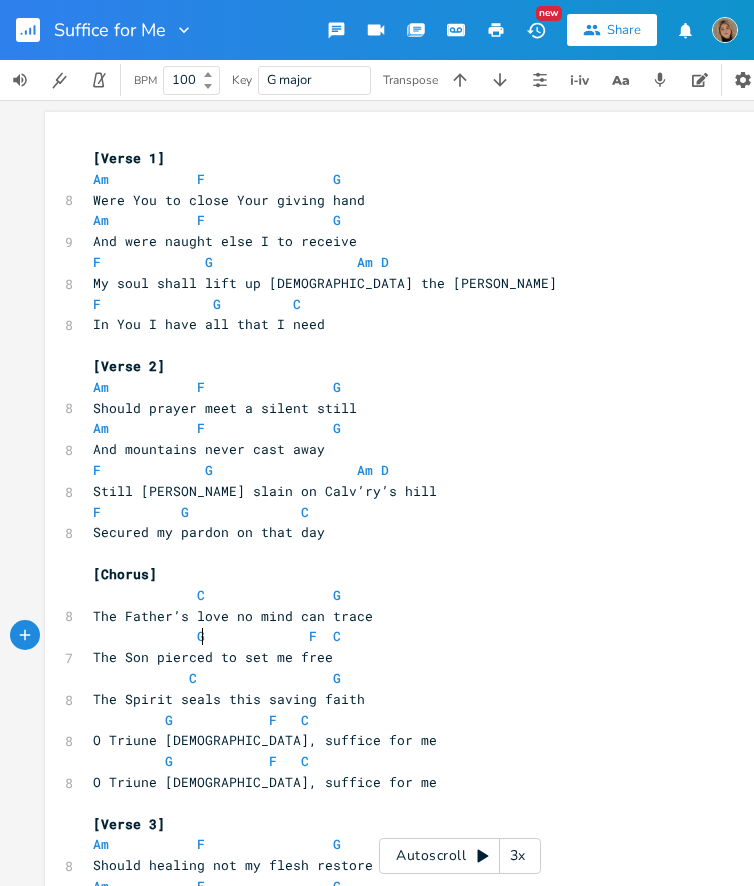 click on "G               F    C" at bounding box center [217, 636] 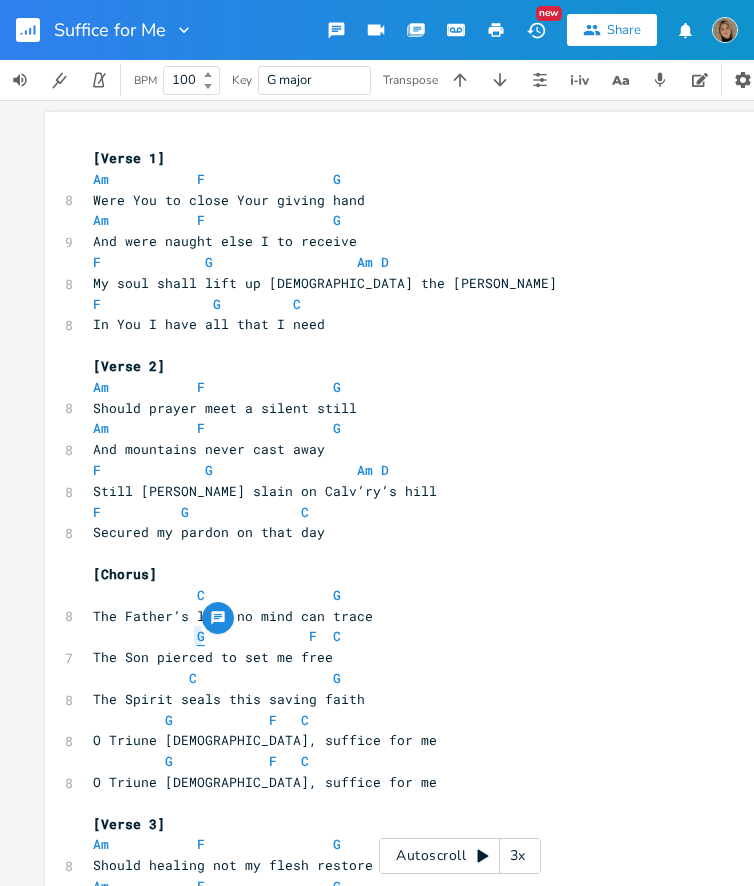 type on "G             F  C" 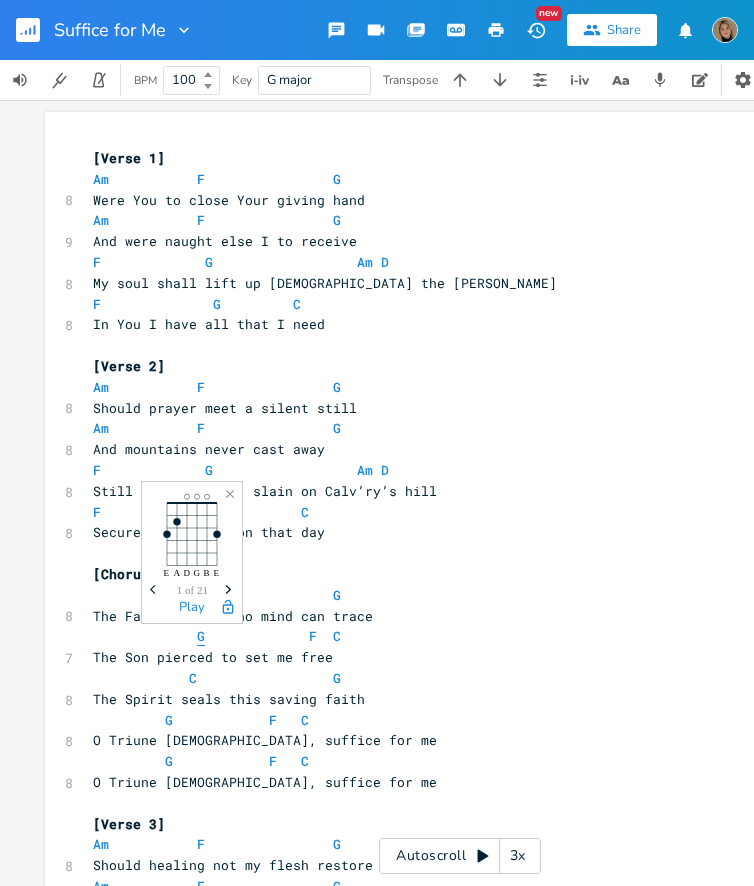 click on "G" at bounding box center (201, 636) 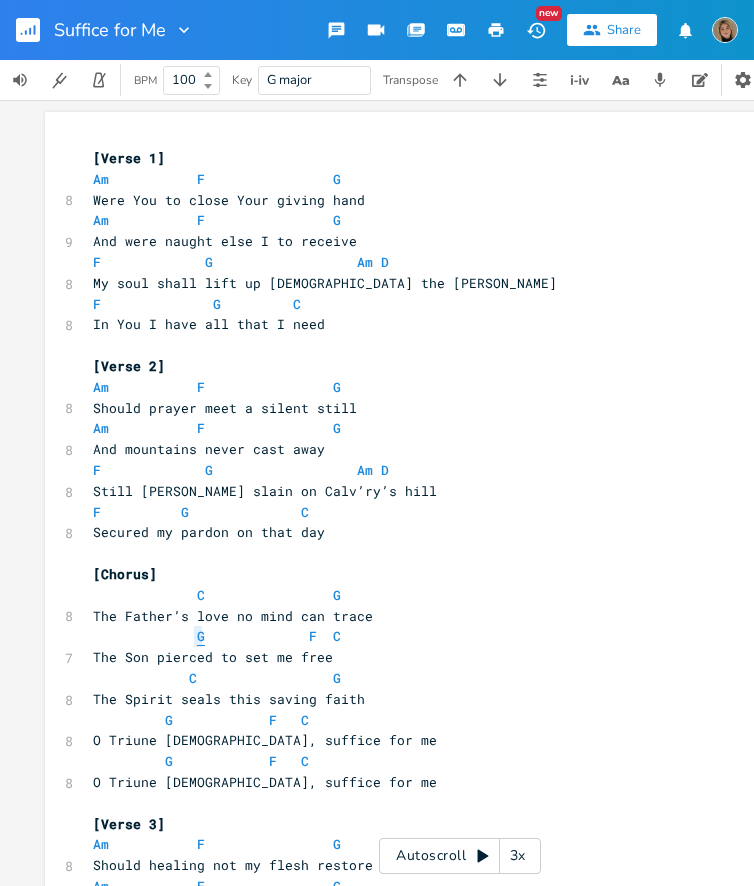 click on "G" at bounding box center (201, 636) 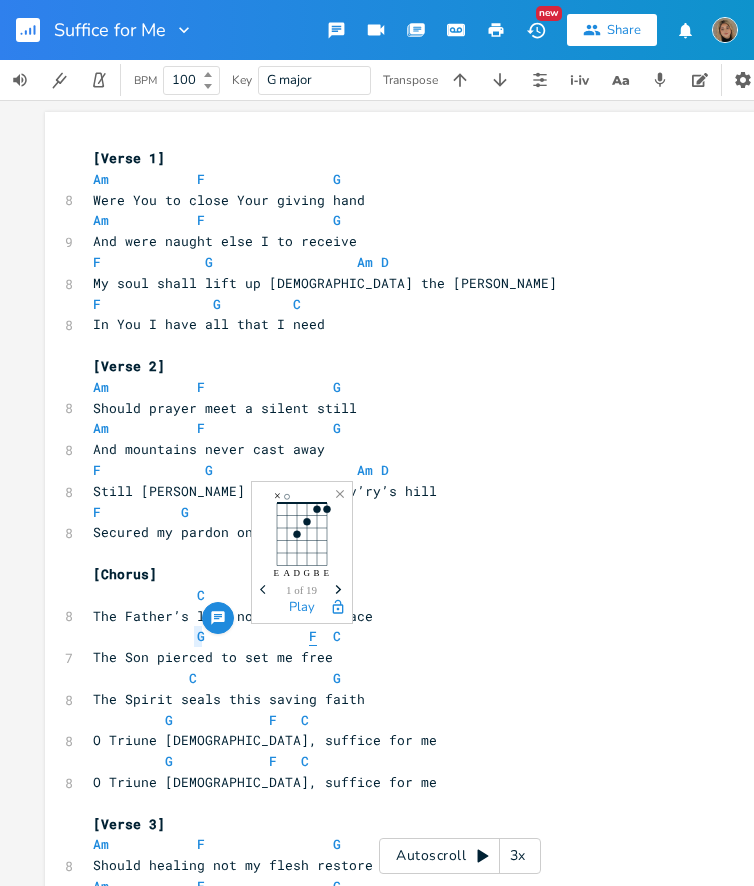 click on "F" at bounding box center [313, 636] 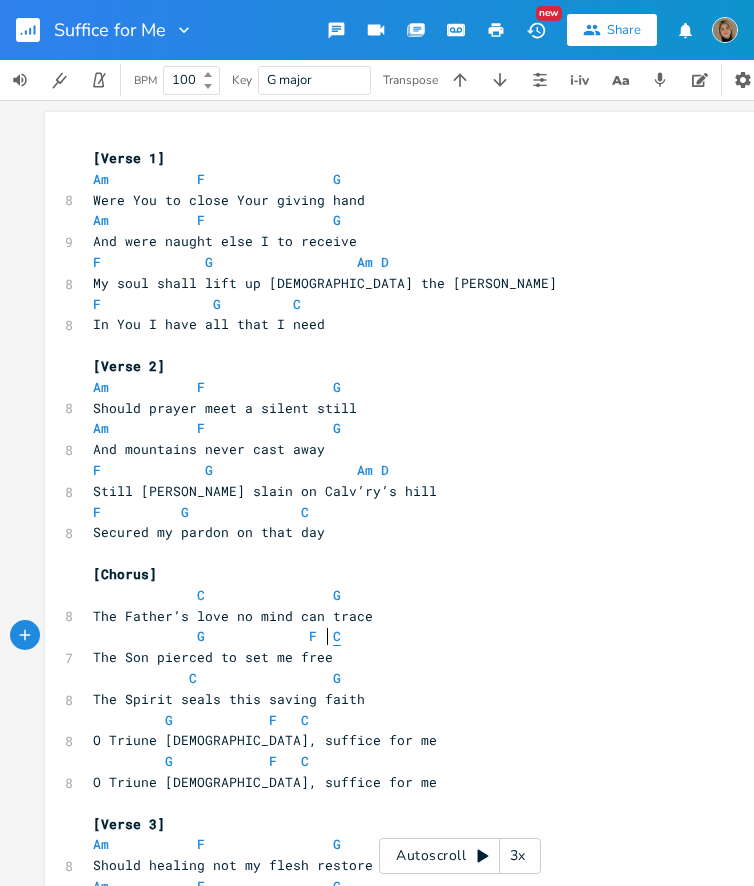 click on "C" at bounding box center (337, 636) 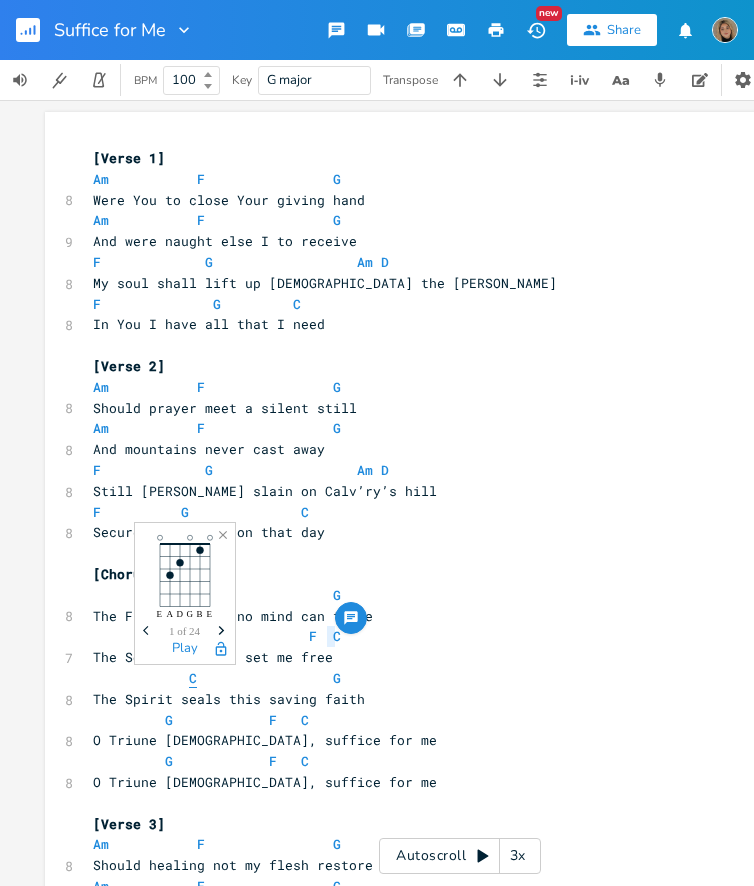 click on "C" at bounding box center (193, 678) 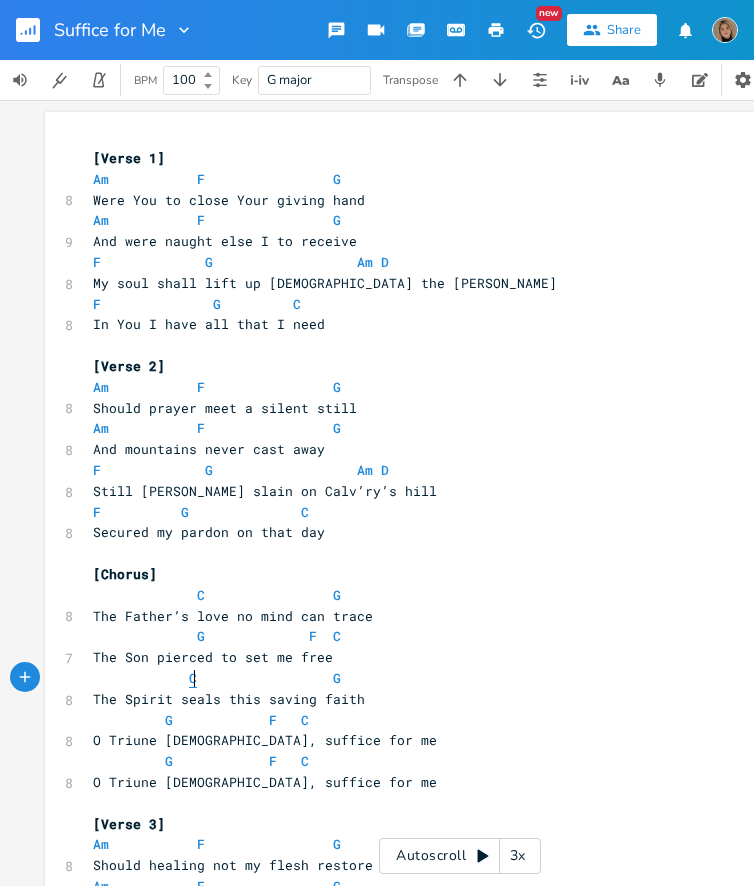 type on "C" 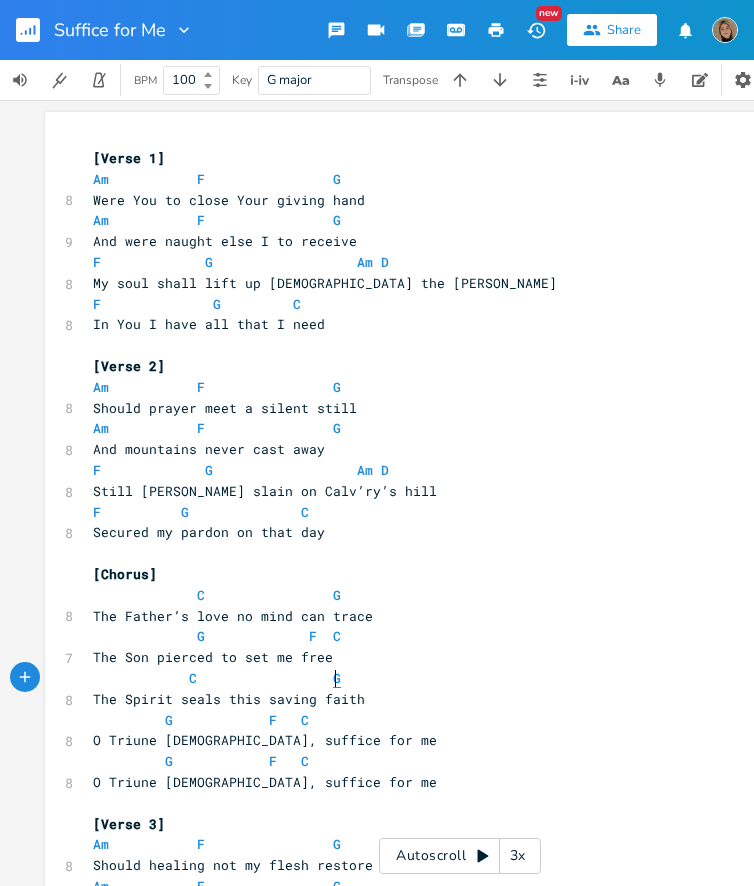 click on "G" at bounding box center (337, 678) 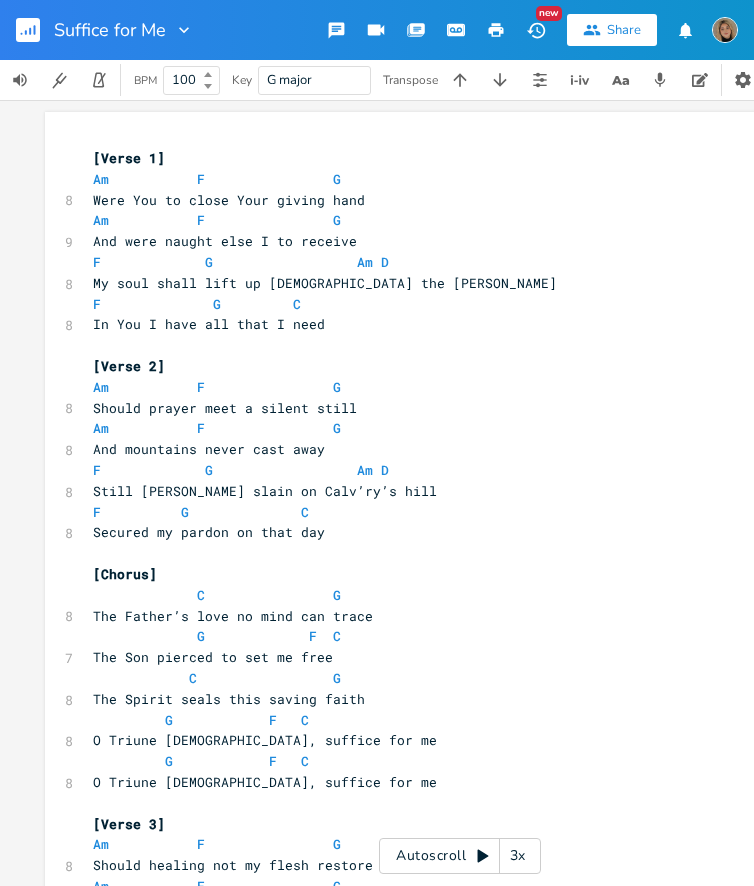 click on "C                   G" at bounding box center [450, 678] 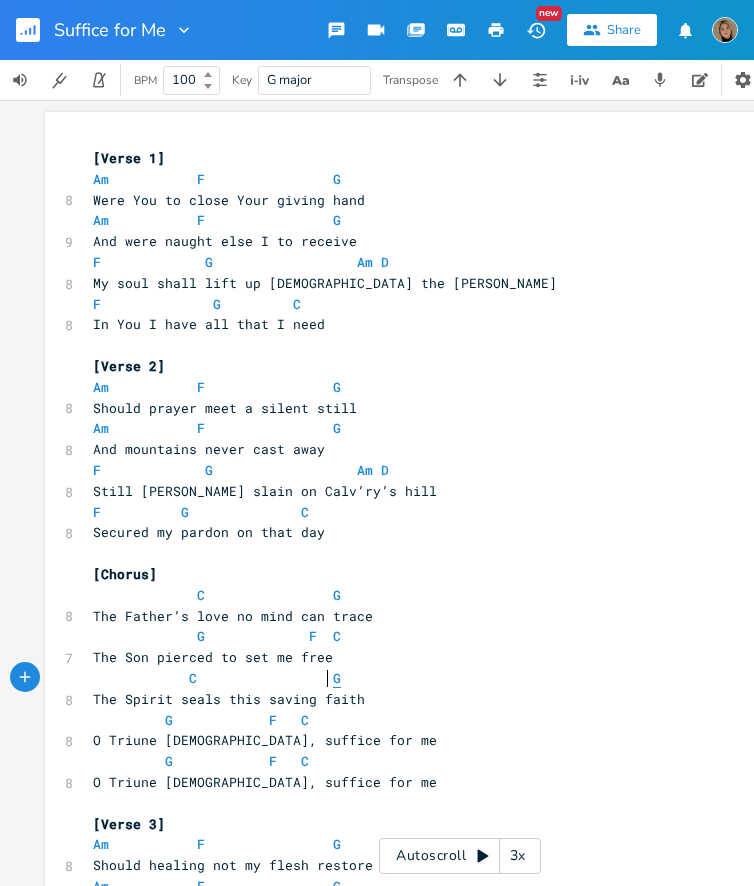 click on "G" at bounding box center (337, 678) 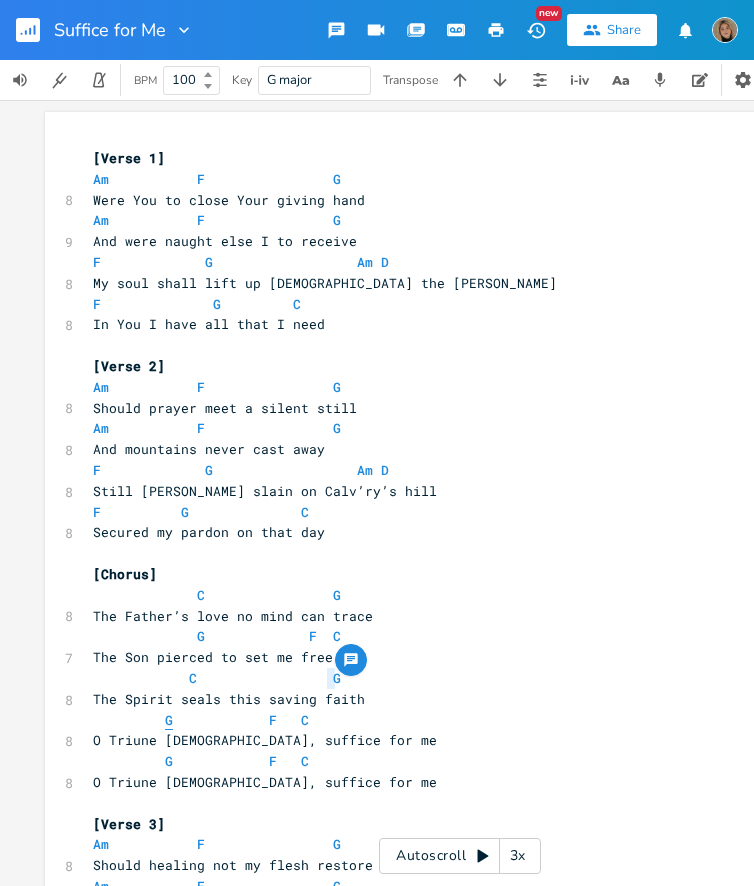 click on "G" at bounding box center [169, 720] 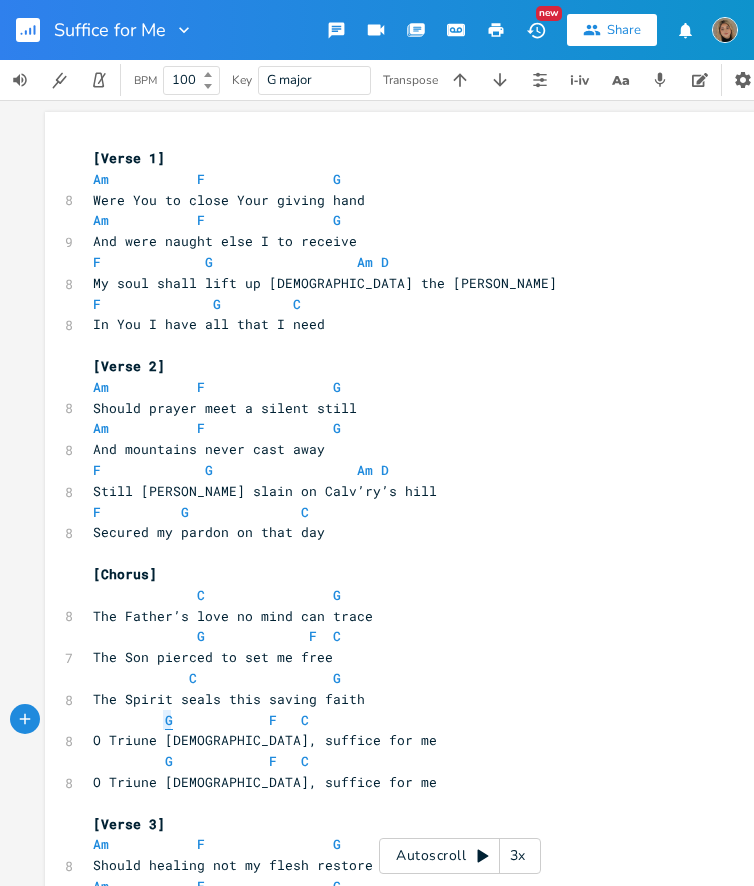 click on "G" at bounding box center [169, 720] 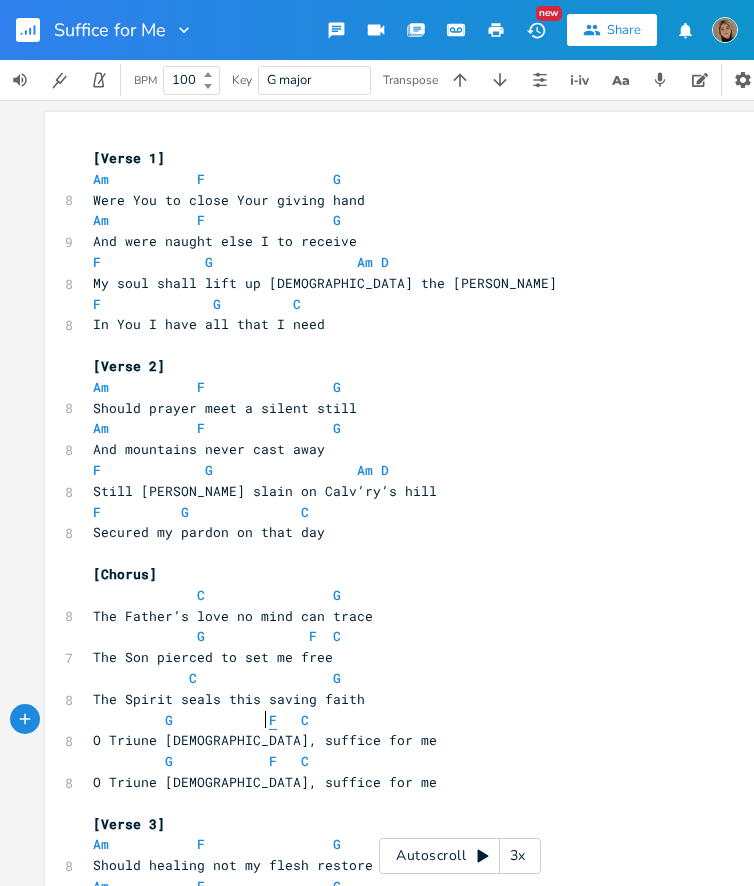 click on "F" at bounding box center (273, 720) 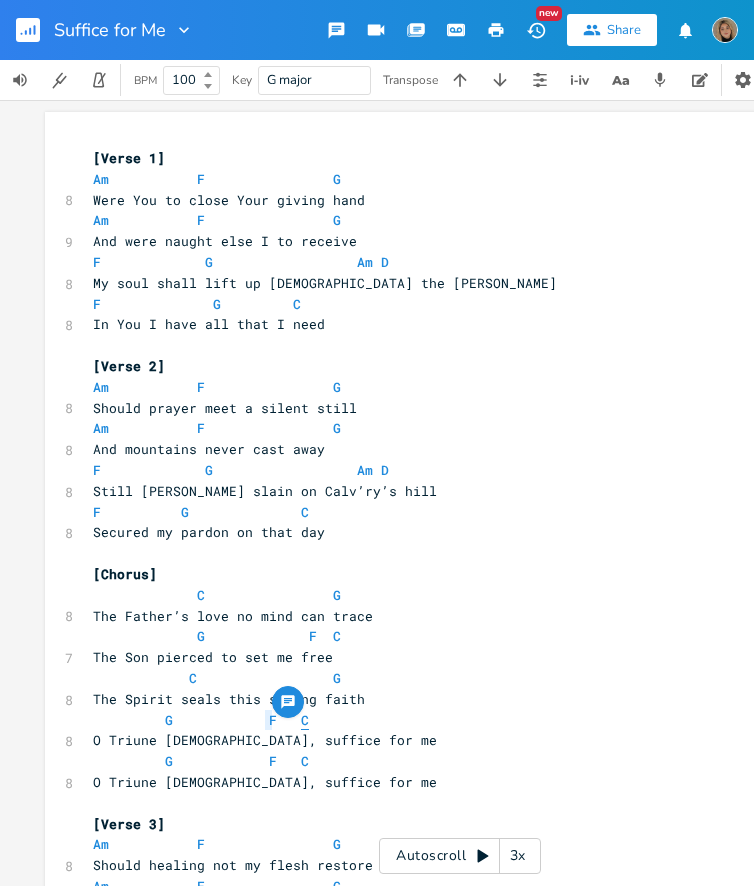 click on "C" at bounding box center (305, 720) 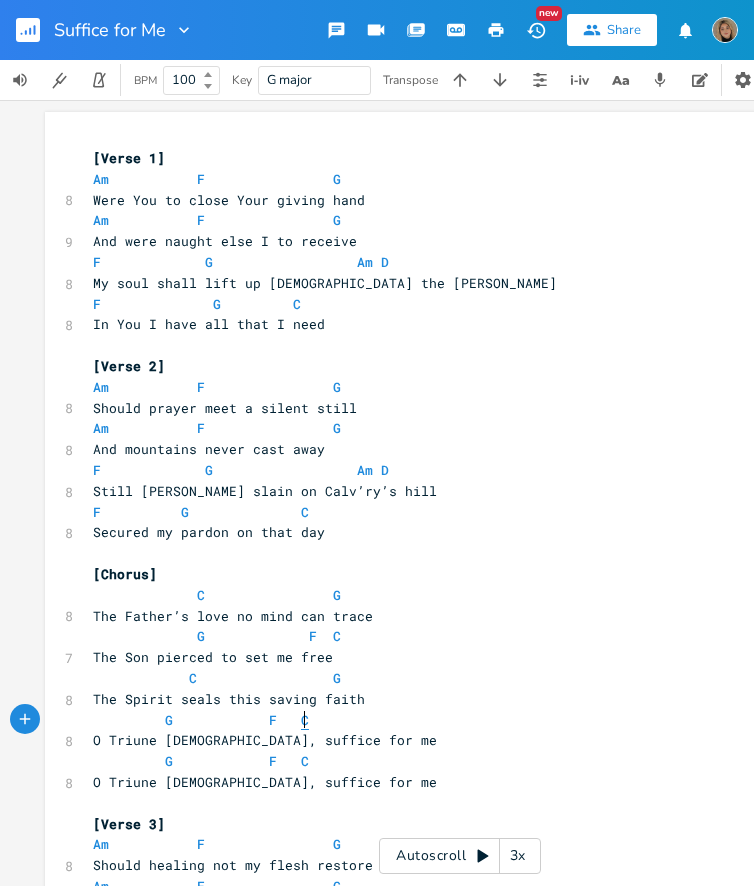 type on "C" 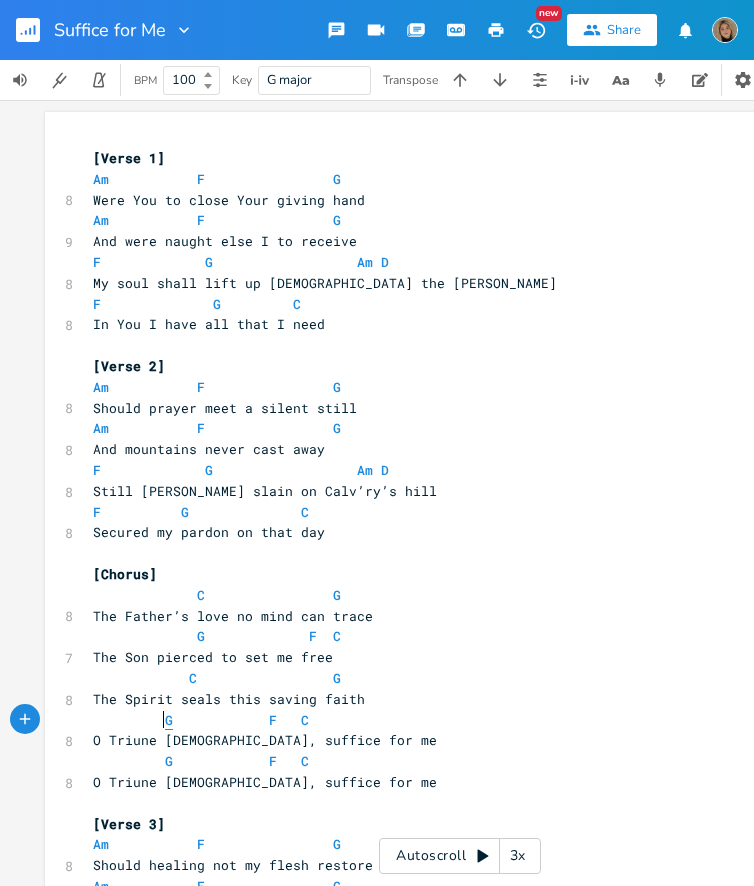 click on "G" at bounding box center [169, 720] 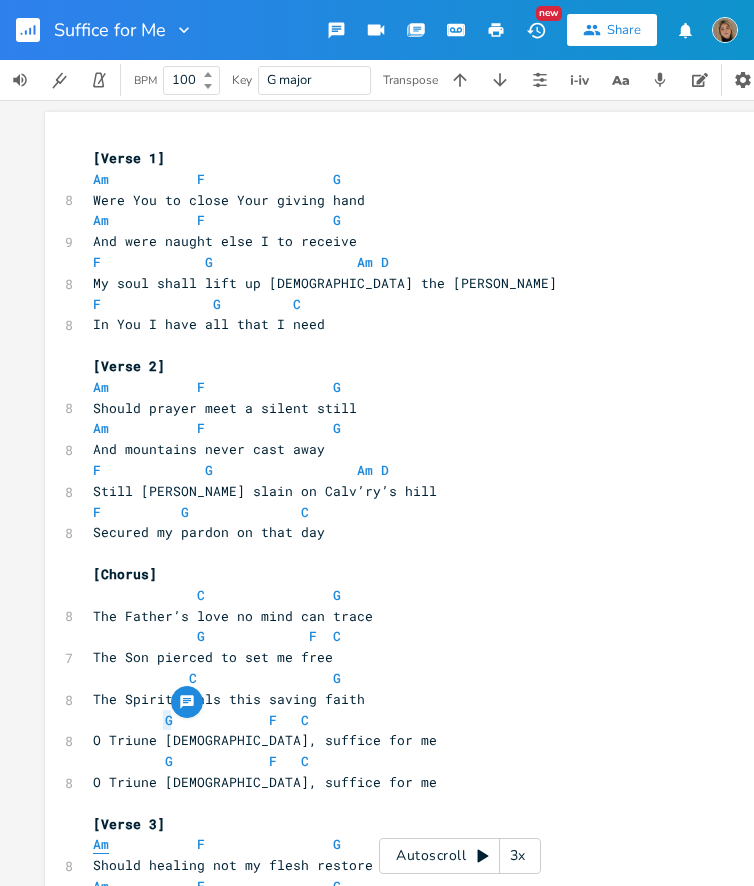 click on "Am" at bounding box center [101, 844] 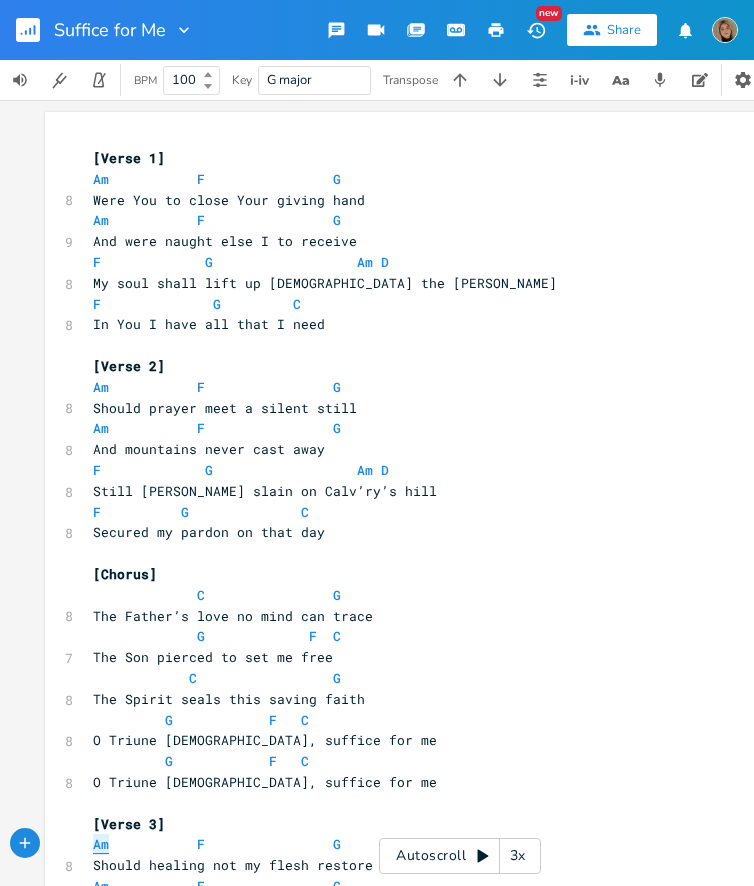 click on "Am" at bounding box center [101, 844] 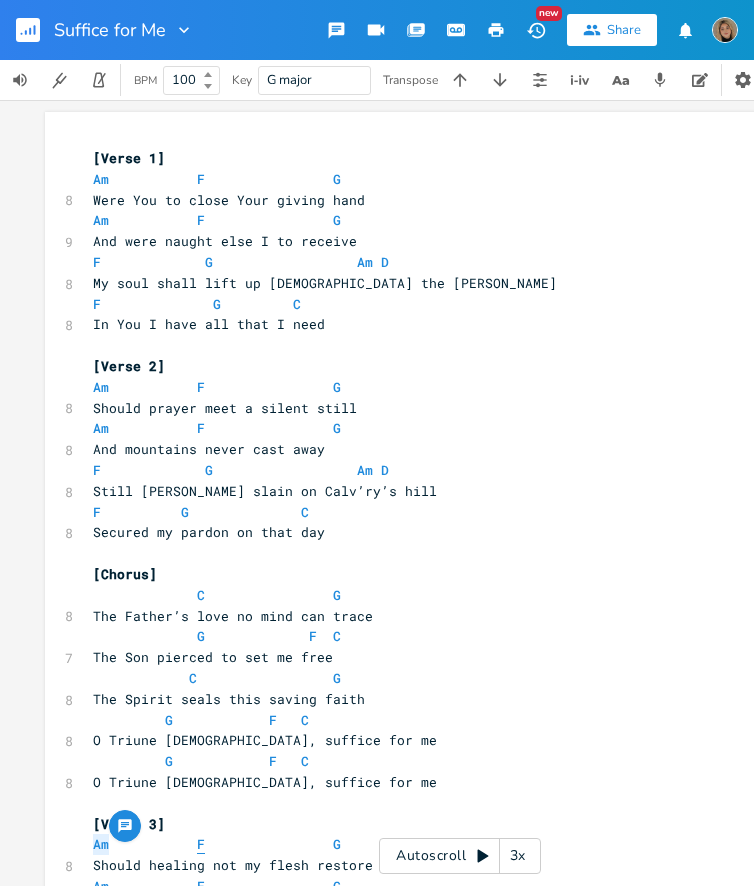 click on "F" at bounding box center (201, 844) 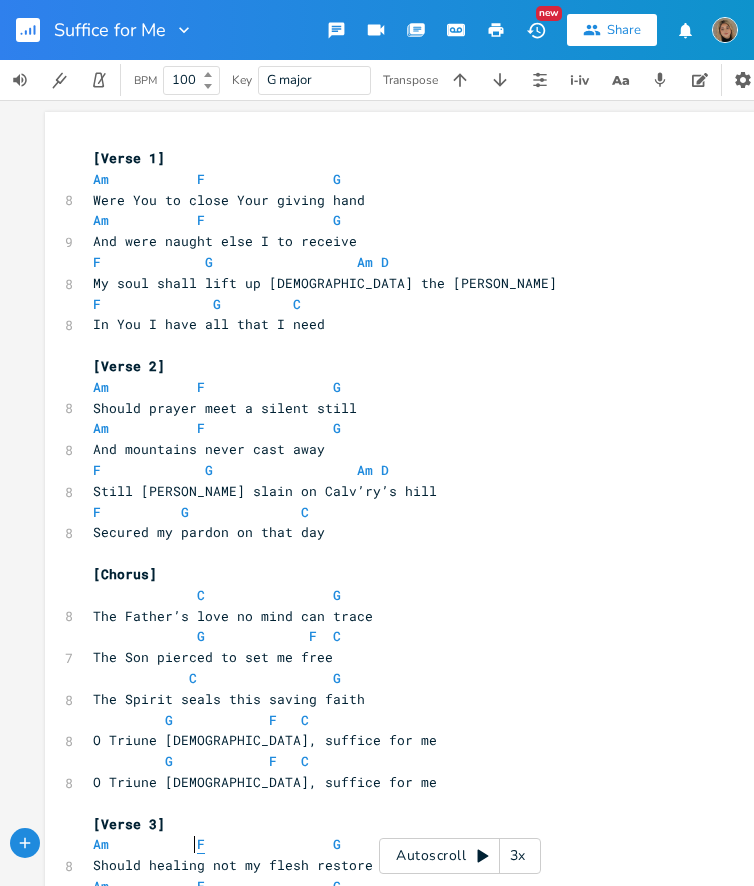 type on "F" 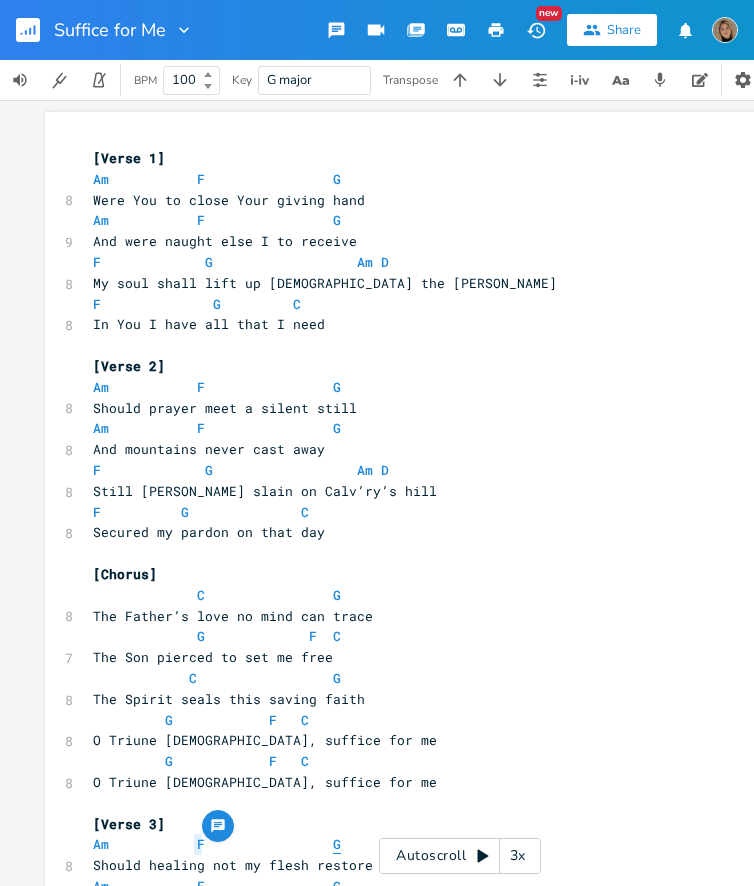 click on "G" at bounding box center [337, 844] 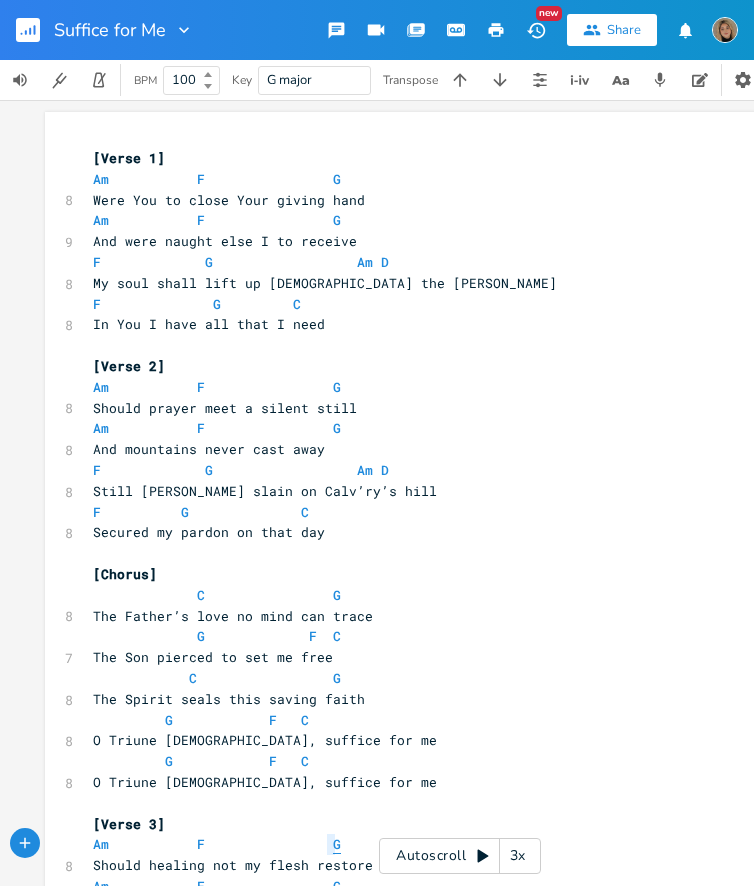 click on "G" at bounding box center (337, 844) 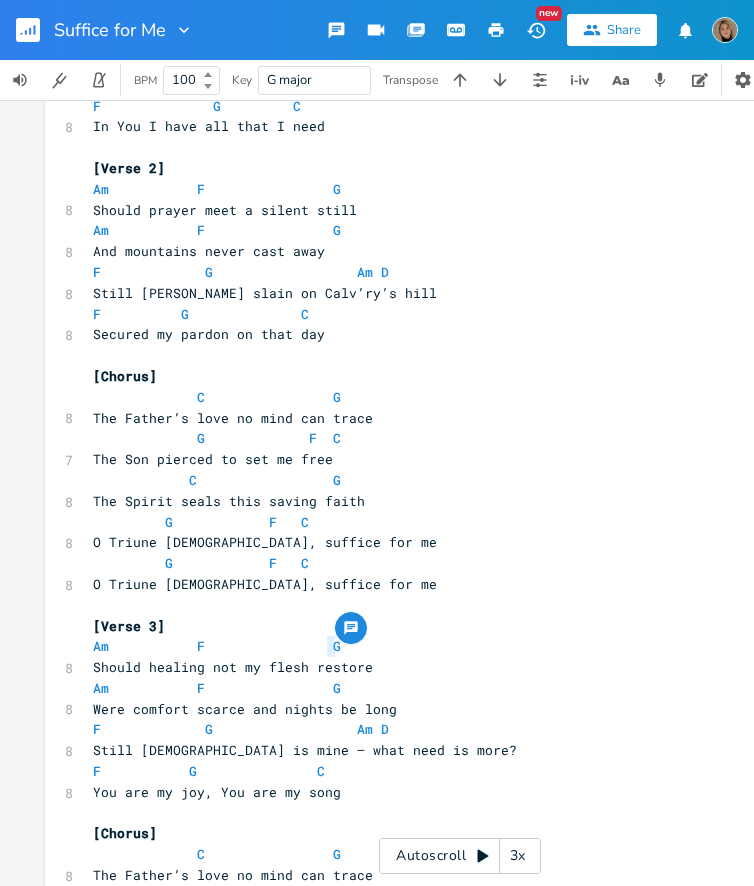 scroll, scrollTop: 228, scrollLeft: 0, axis: vertical 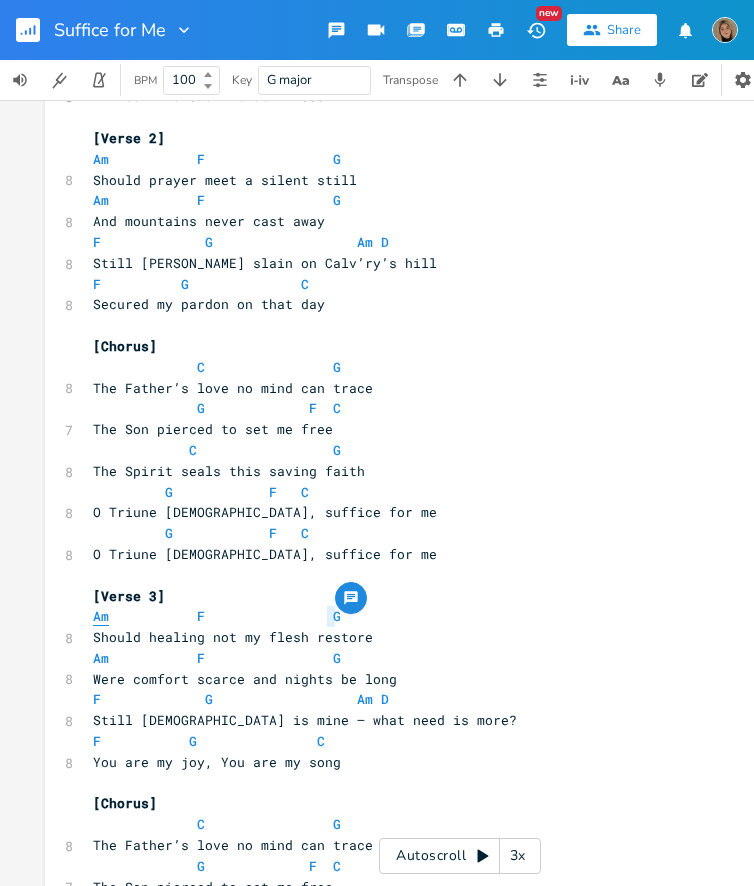 click on "Am" at bounding box center (101, 616) 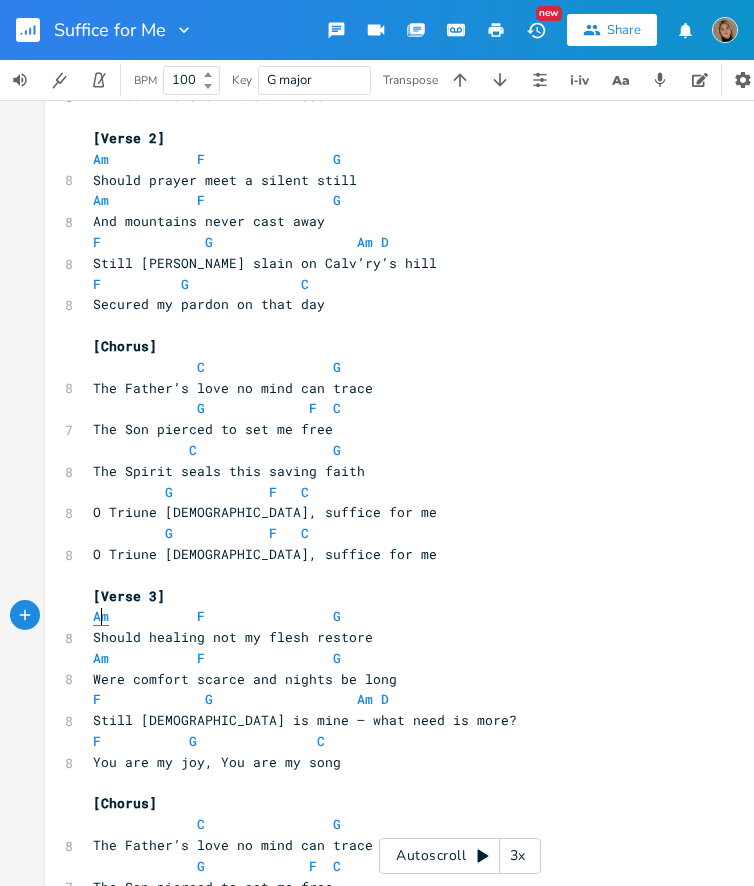 type on "Am" 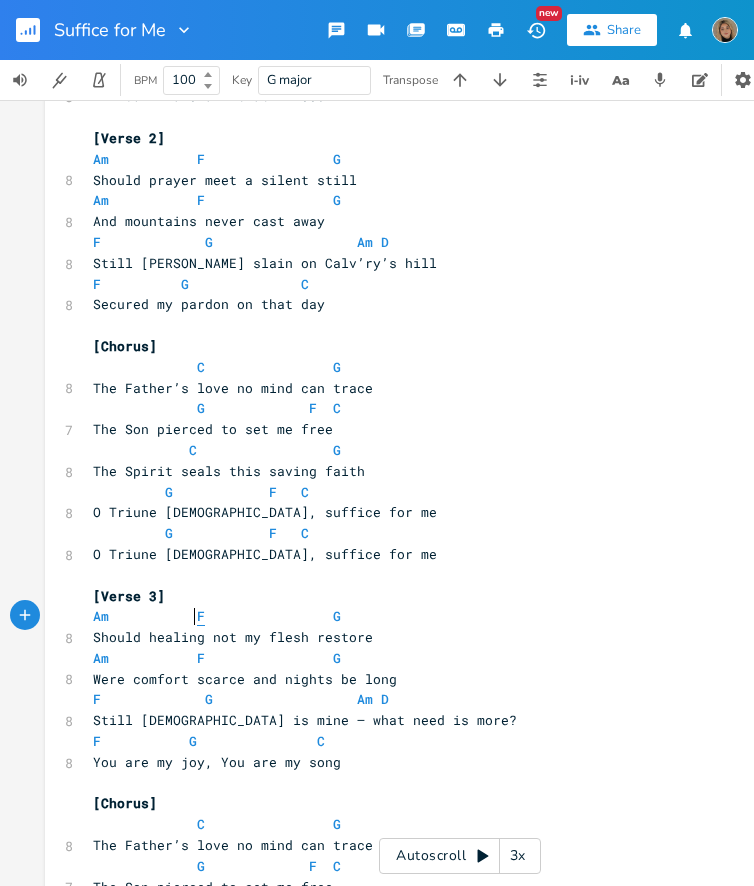 click on "F" at bounding box center [201, 616] 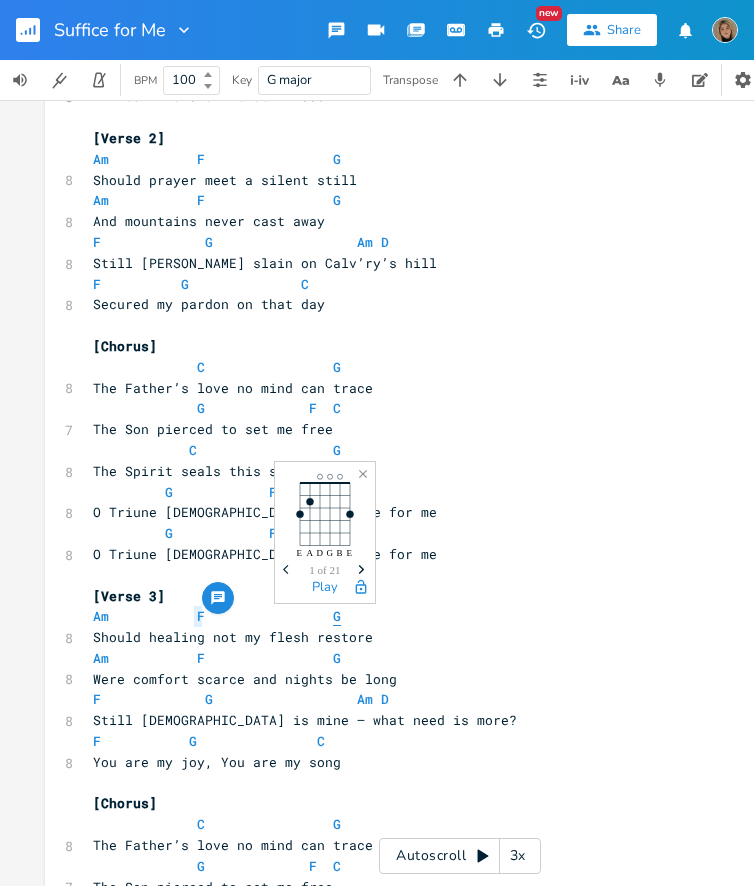 click on "G" at bounding box center (337, 616) 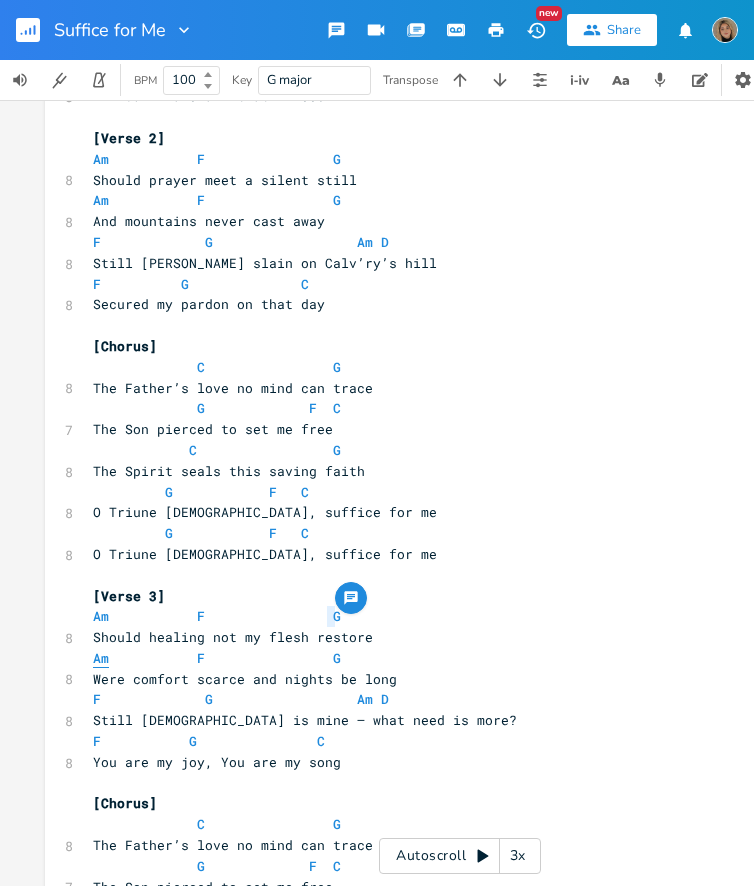 click on "Am" at bounding box center (101, 658) 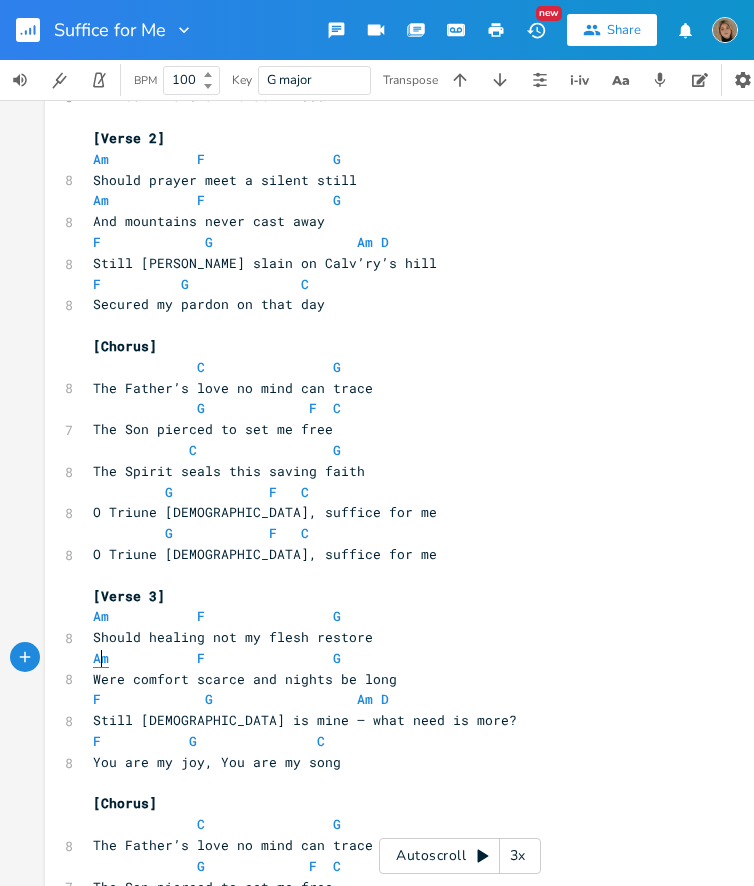 type on "Am" 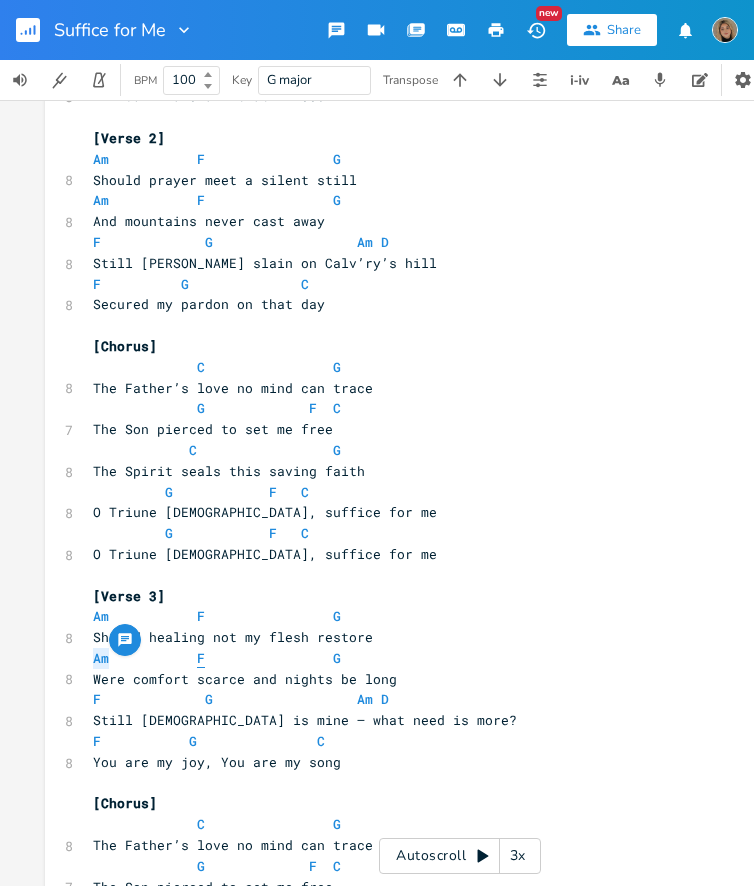 click on "F" at bounding box center (201, 658) 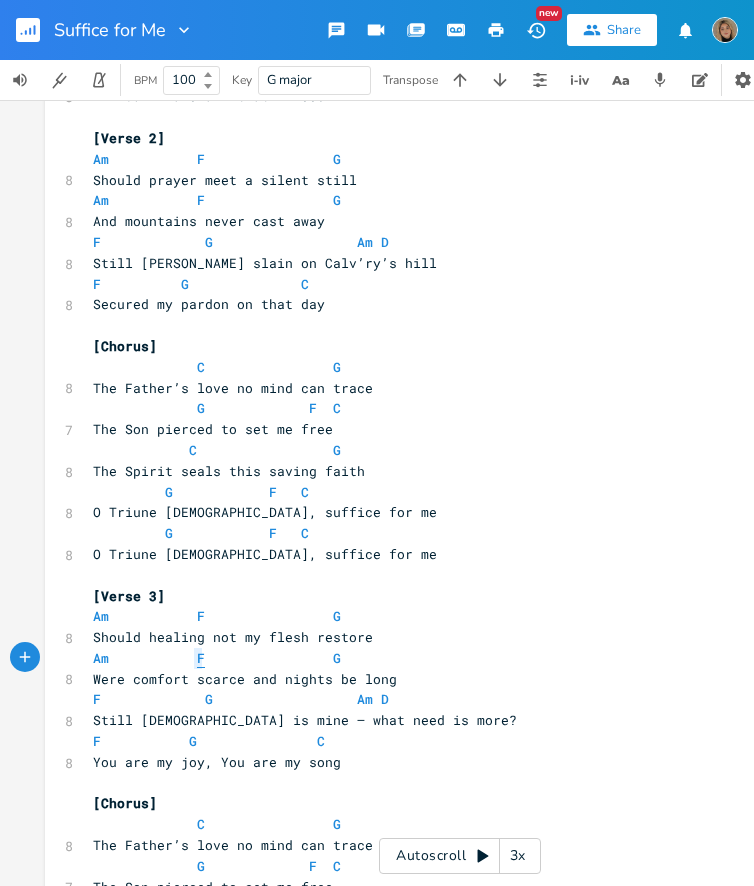 click on "F" at bounding box center [201, 658] 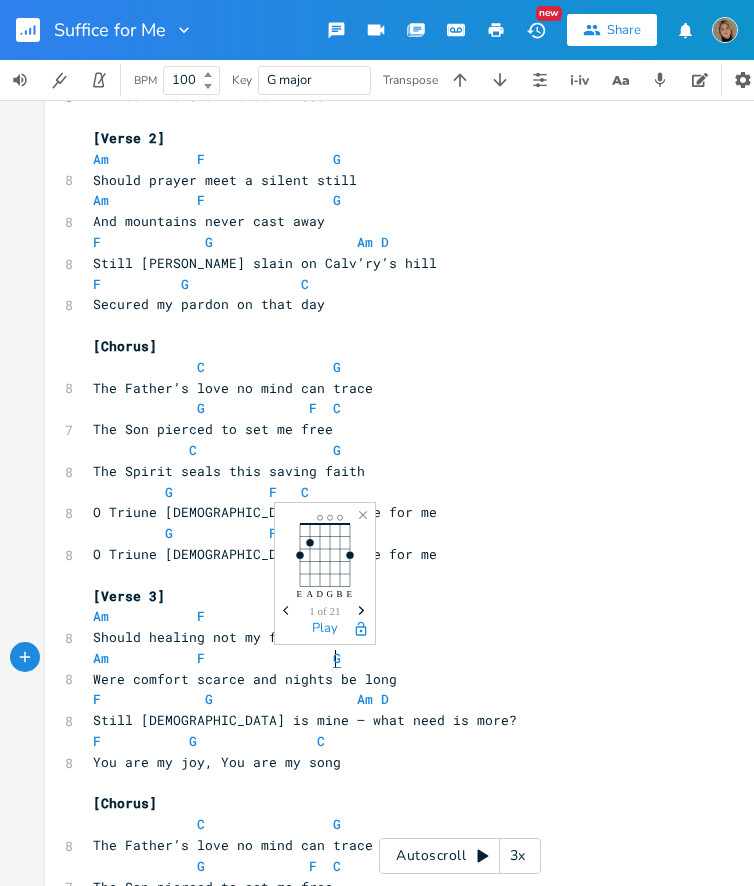 click on "G" at bounding box center [337, 658] 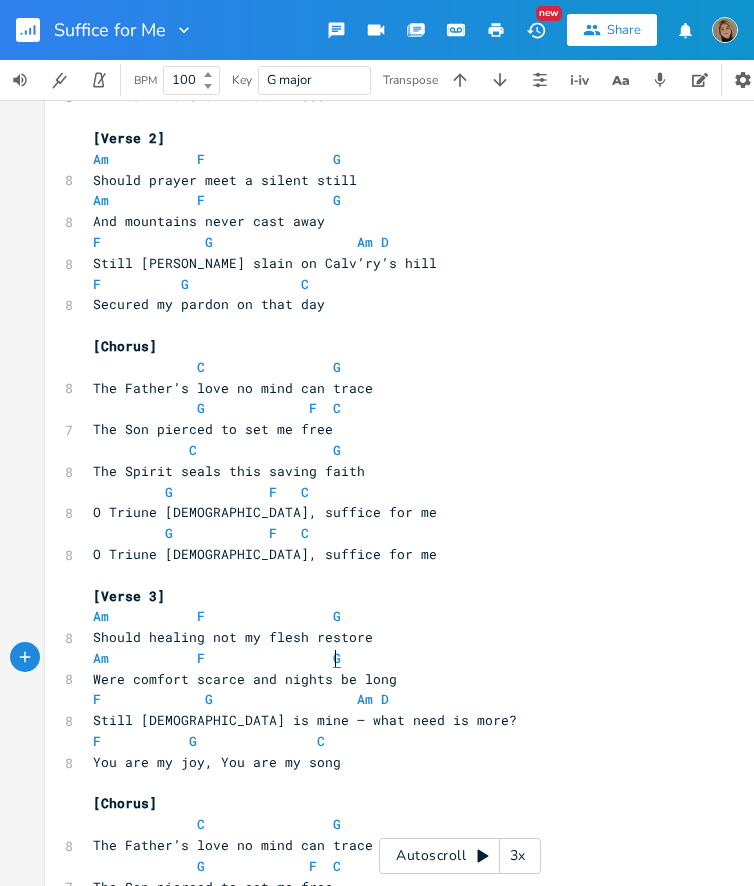 click on "G" at bounding box center [337, 658] 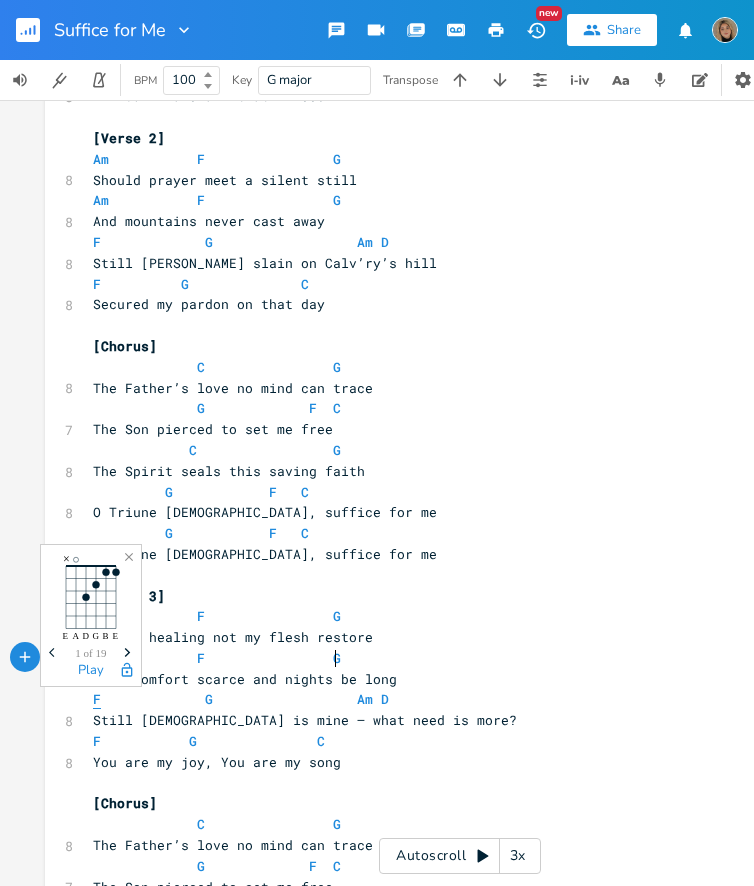 click on "F" at bounding box center (97, 699) 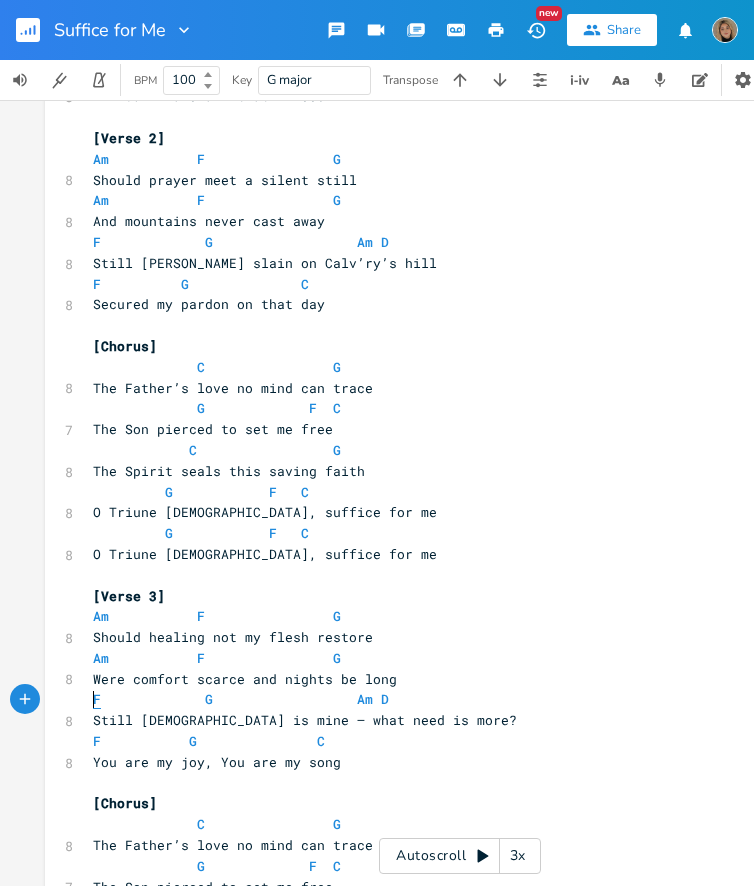 type on "F" 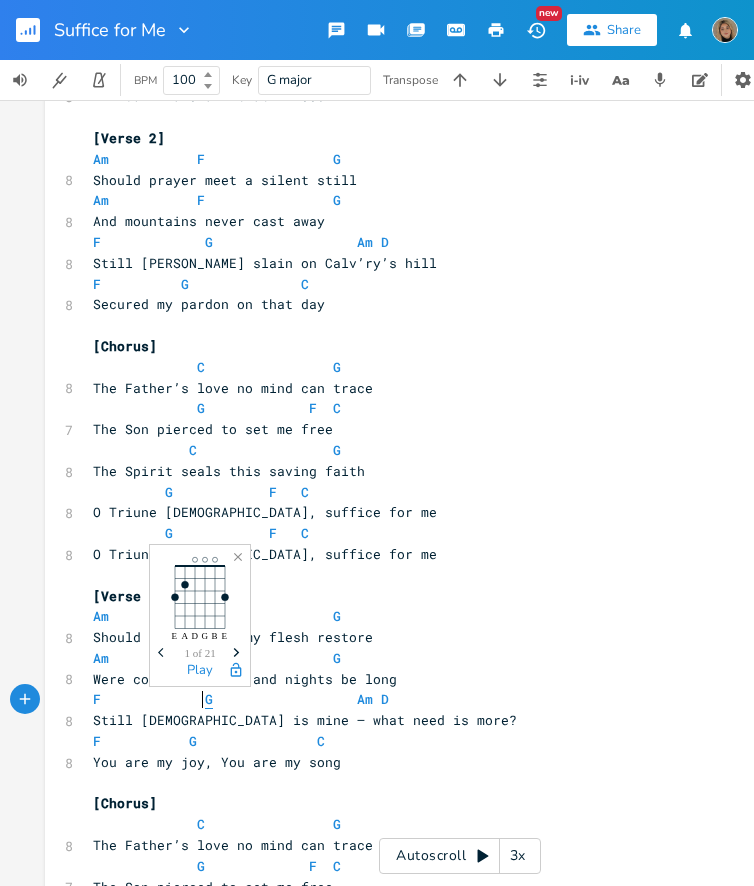 click on "G" at bounding box center [209, 699] 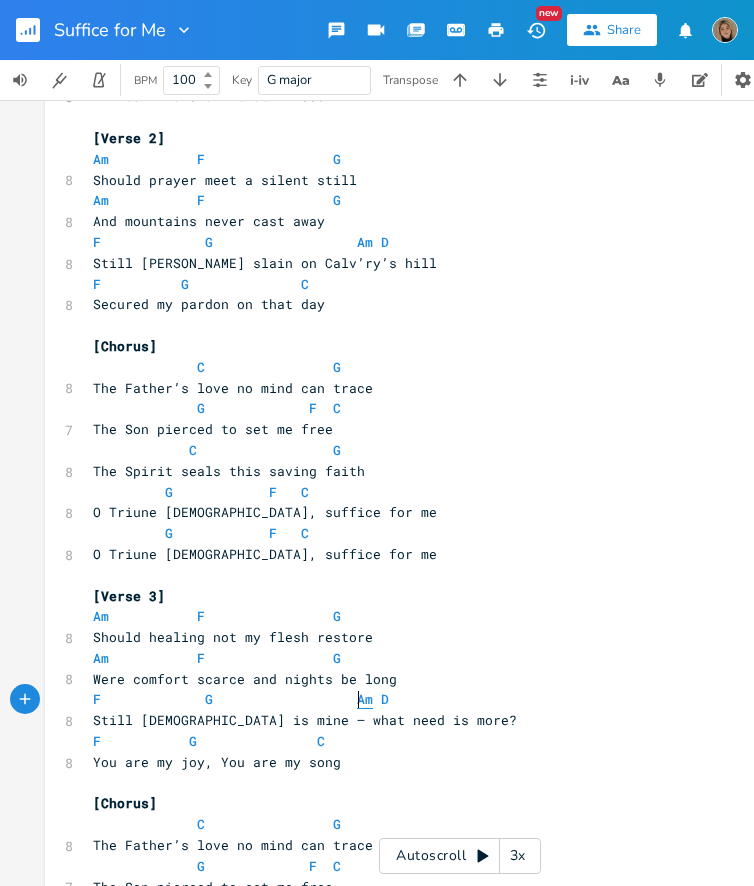 click on "Am" at bounding box center [365, 699] 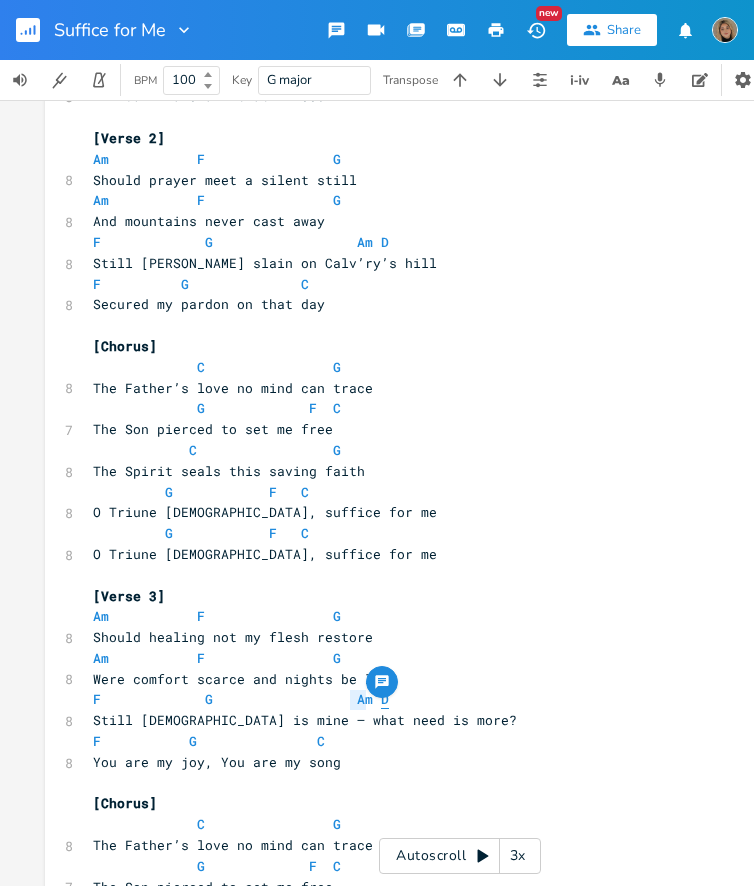 click on "D" at bounding box center (385, 699) 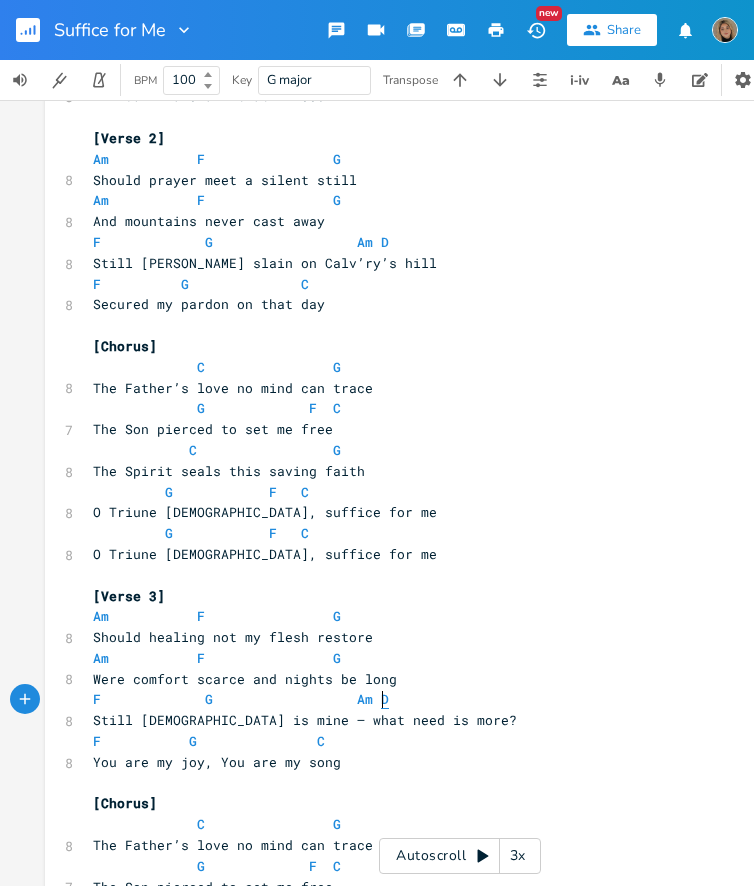 type on "D" 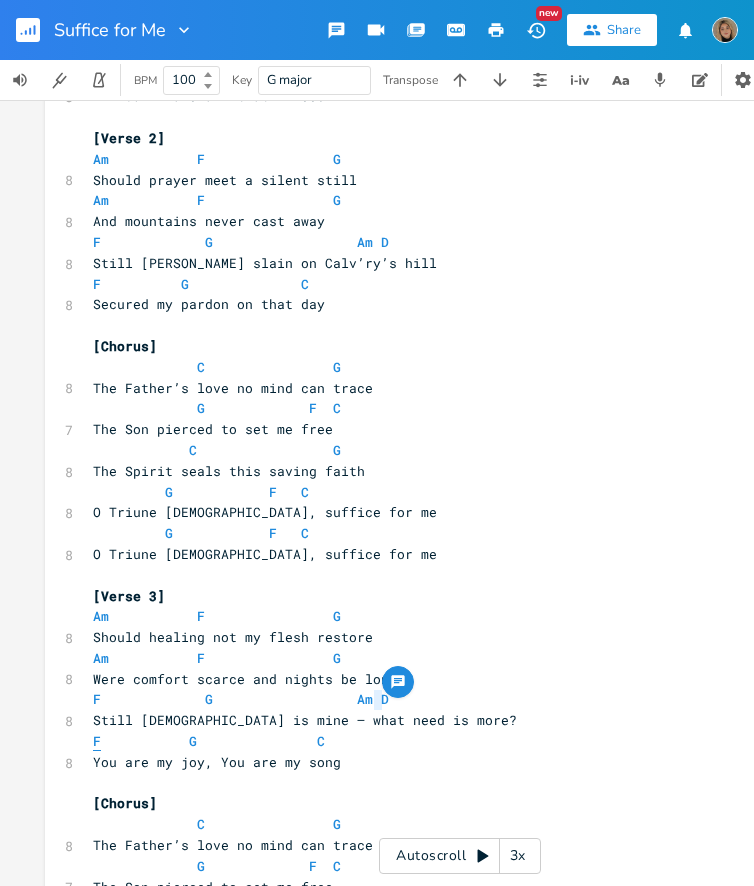 click on "F" at bounding box center (97, 741) 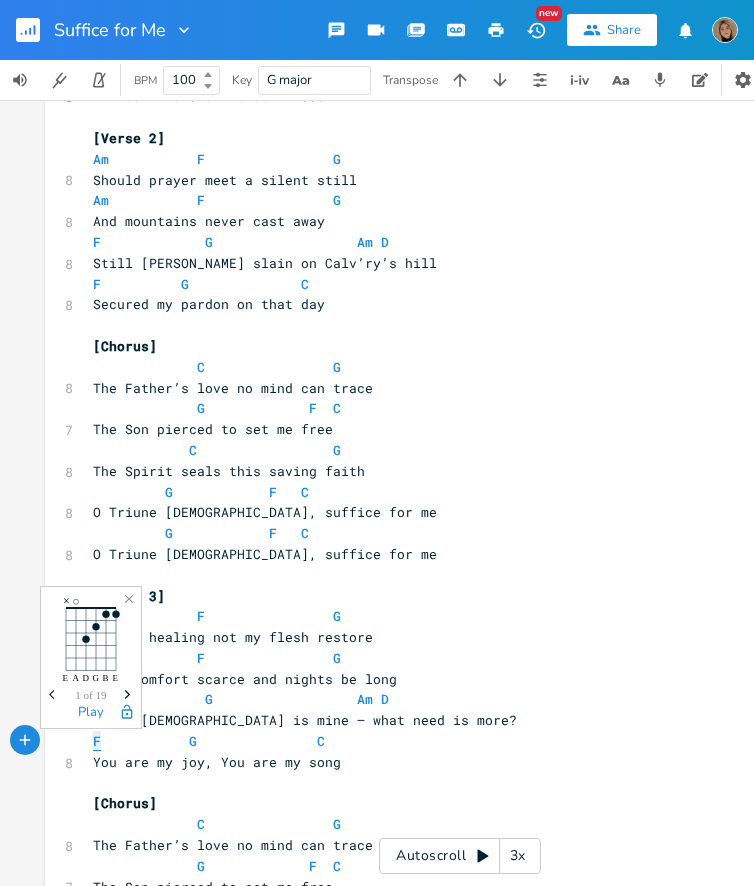 click on "F" at bounding box center (97, 741) 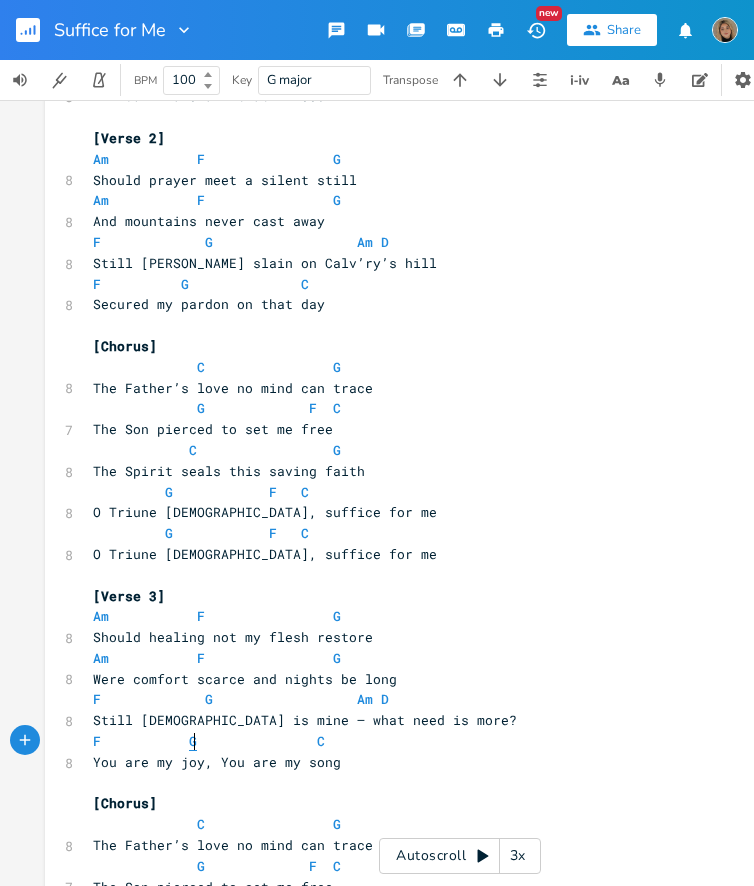 click on "G" at bounding box center [193, 741] 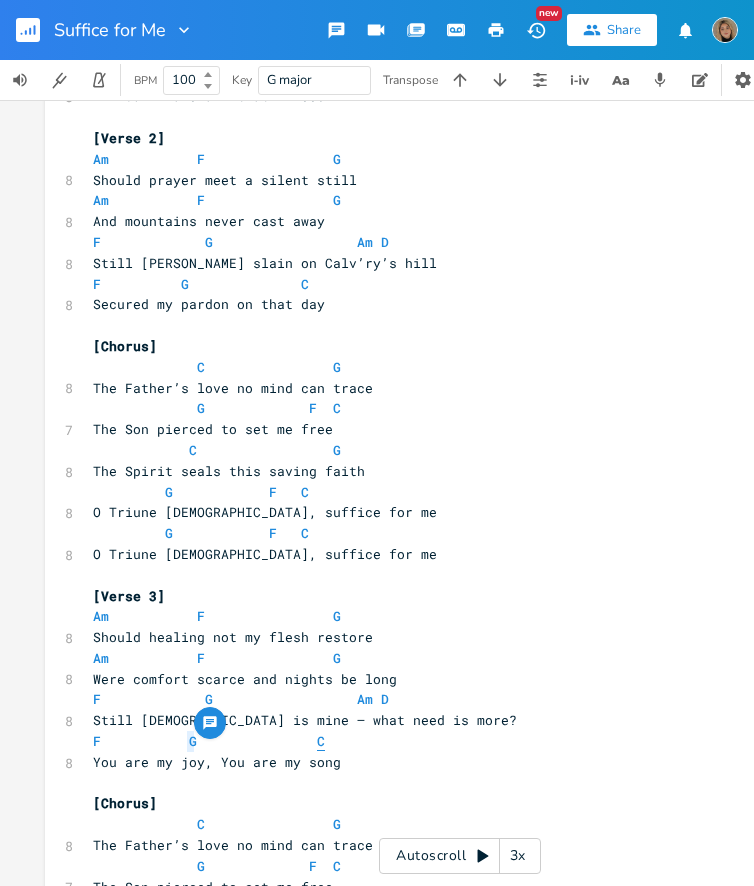 click on "C" at bounding box center [321, 741] 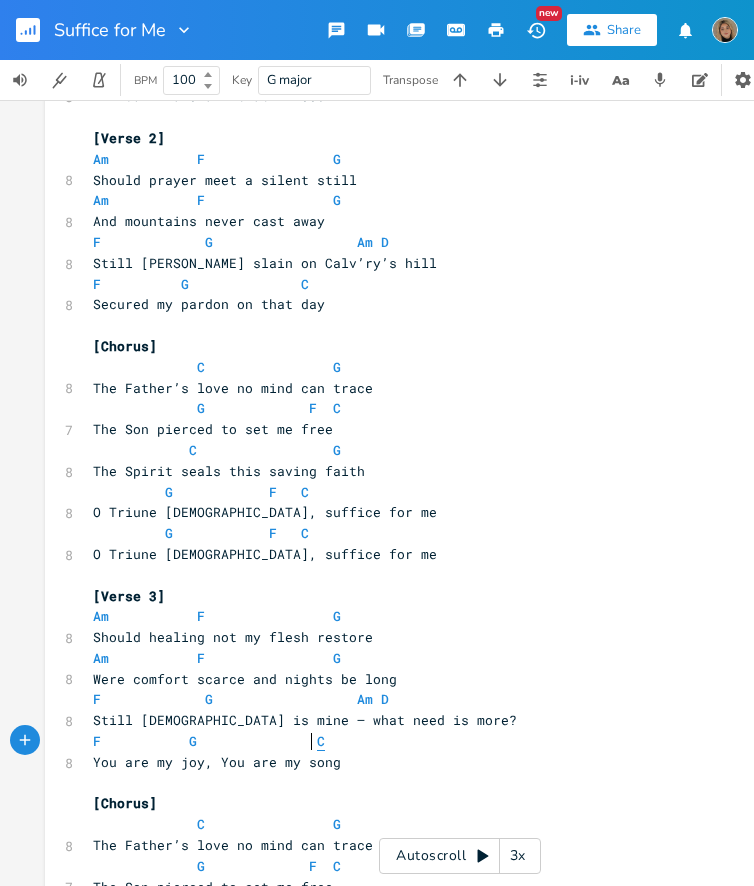 type on "C" 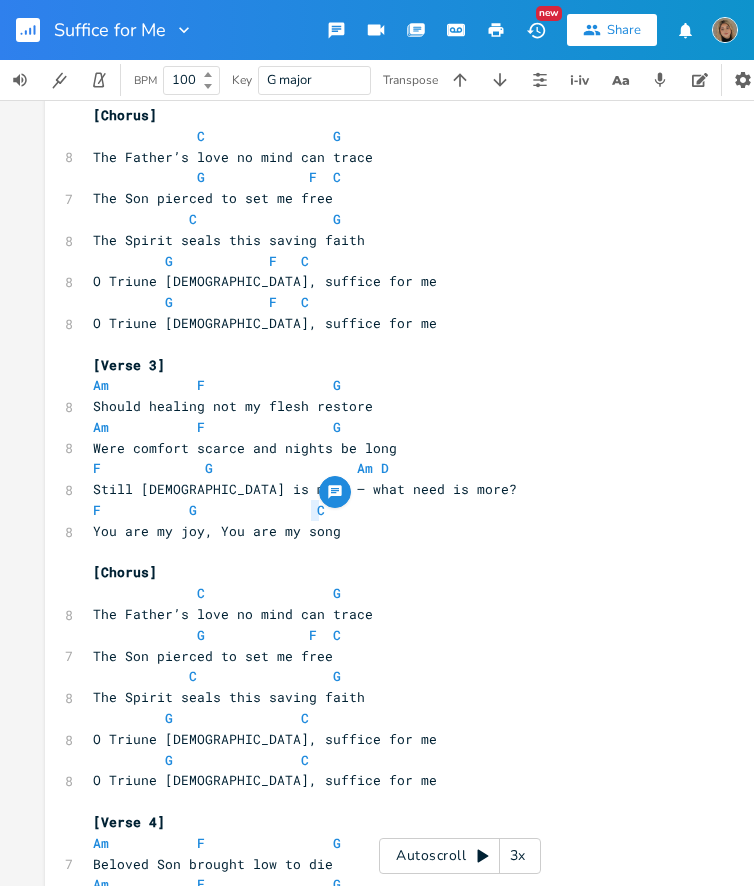 scroll, scrollTop: 483, scrollLeft: 0, axis: vertical 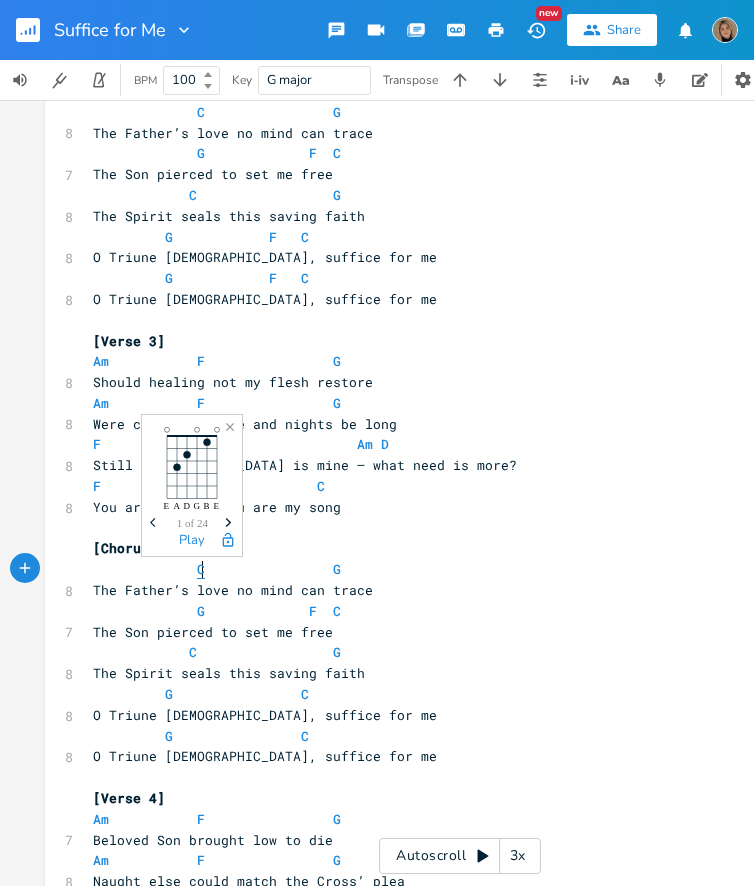 click on "C" at bounding box center [201, 569] 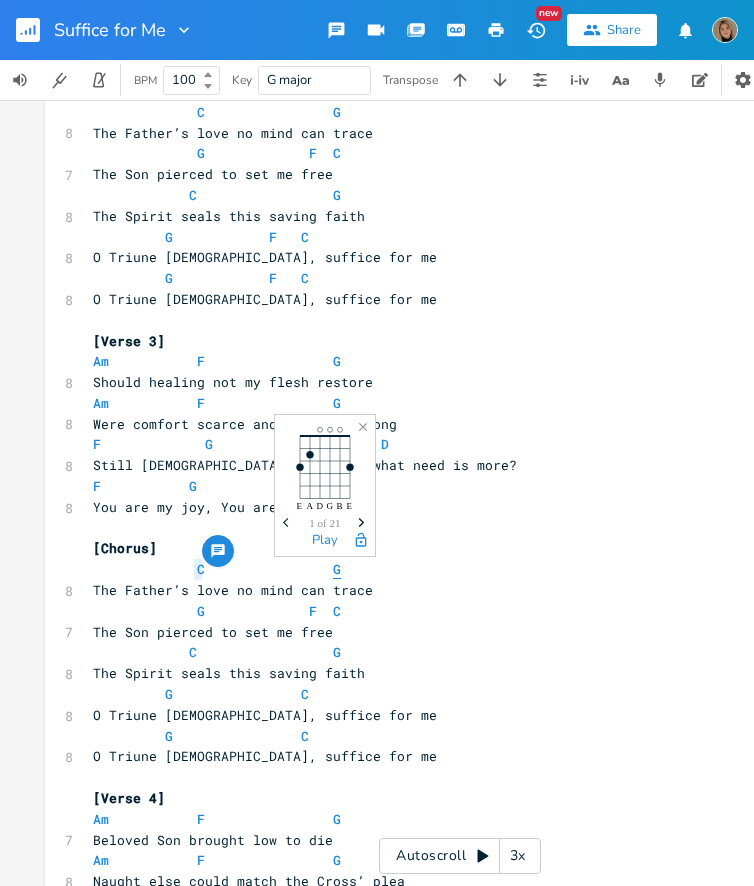 click on "G" at bounding box center [337, 569] 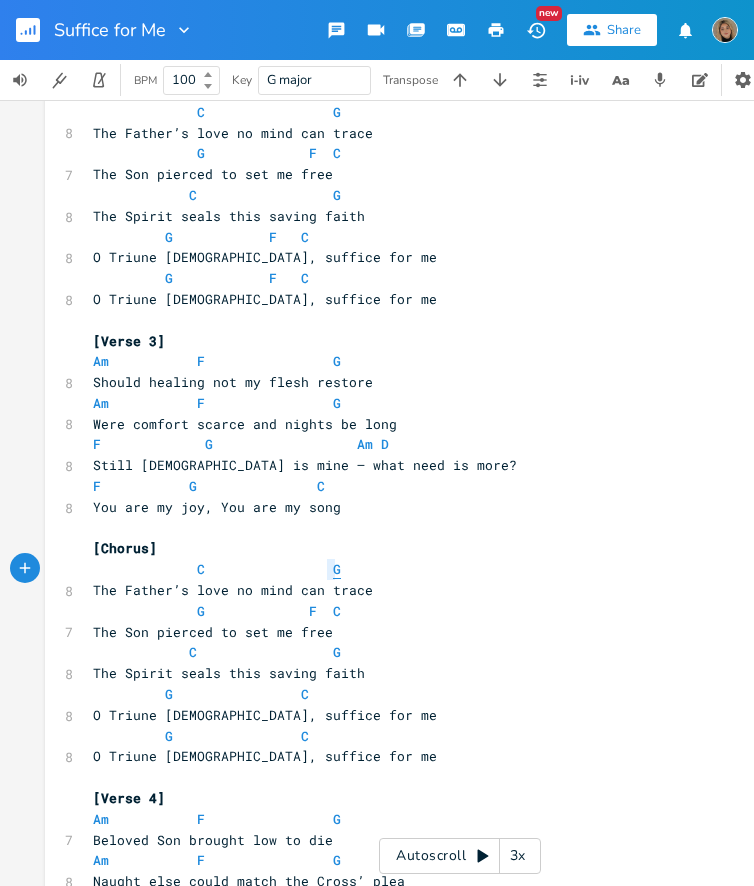 click on "G" at bounding box center (337, 569) 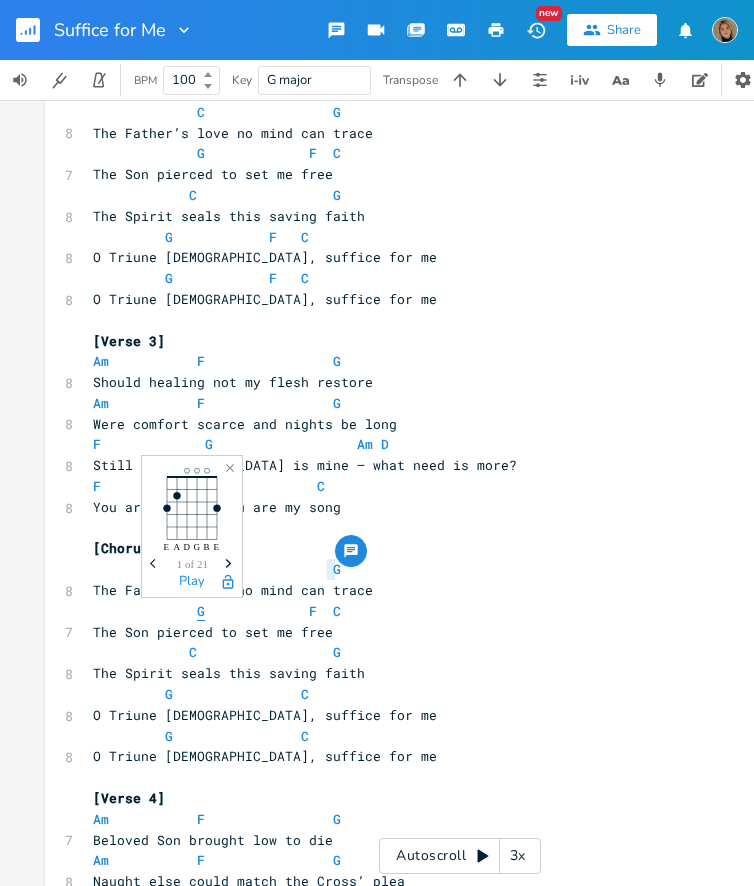 click on "G" at bounding box center (201, 611) 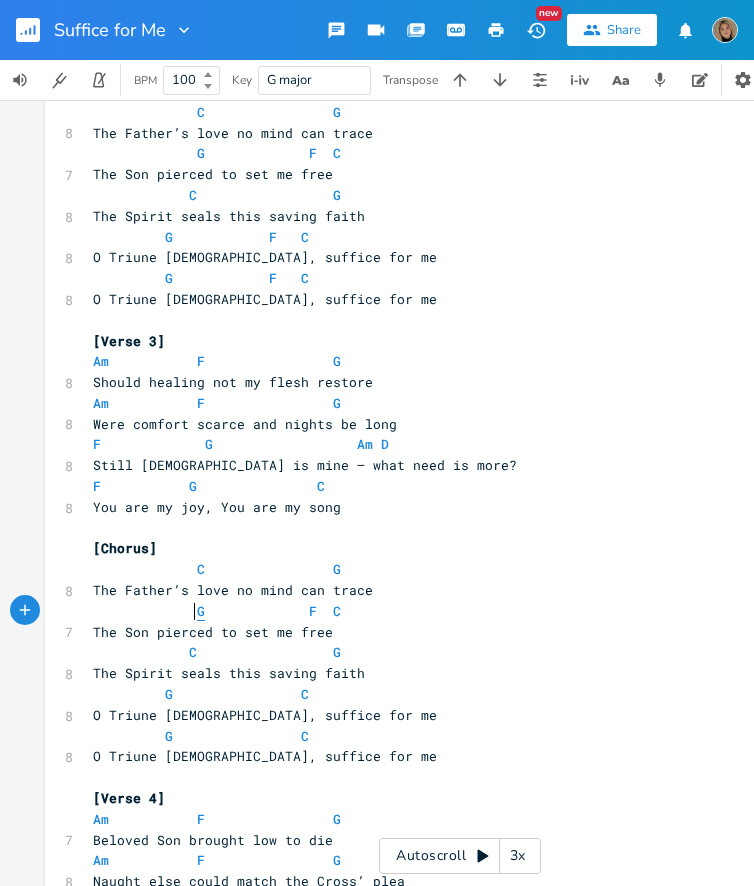type on "G" 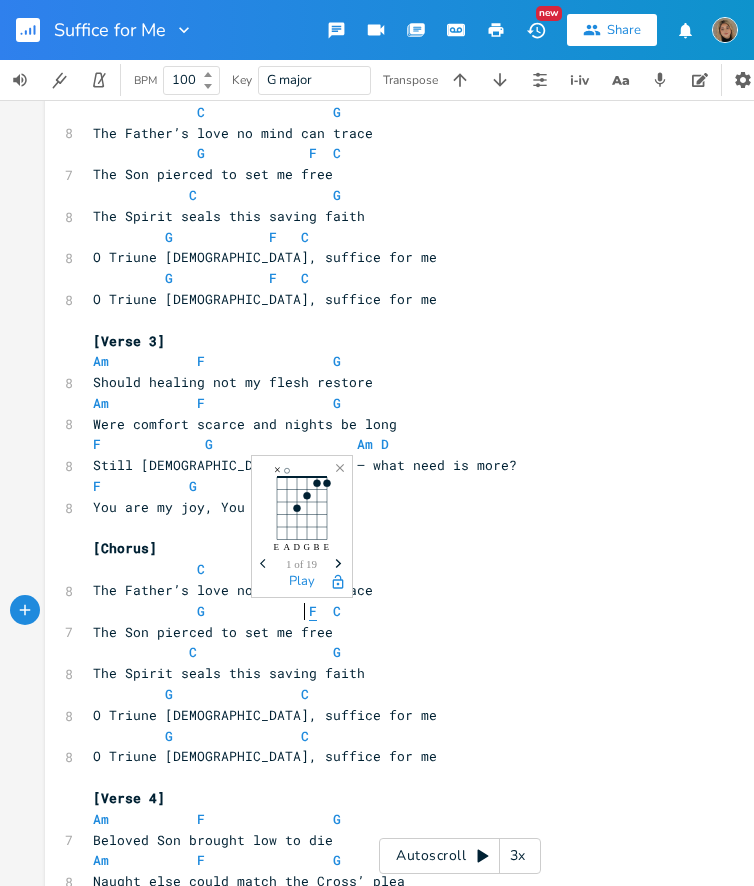 click on "F" at bounding box center (313, 611) 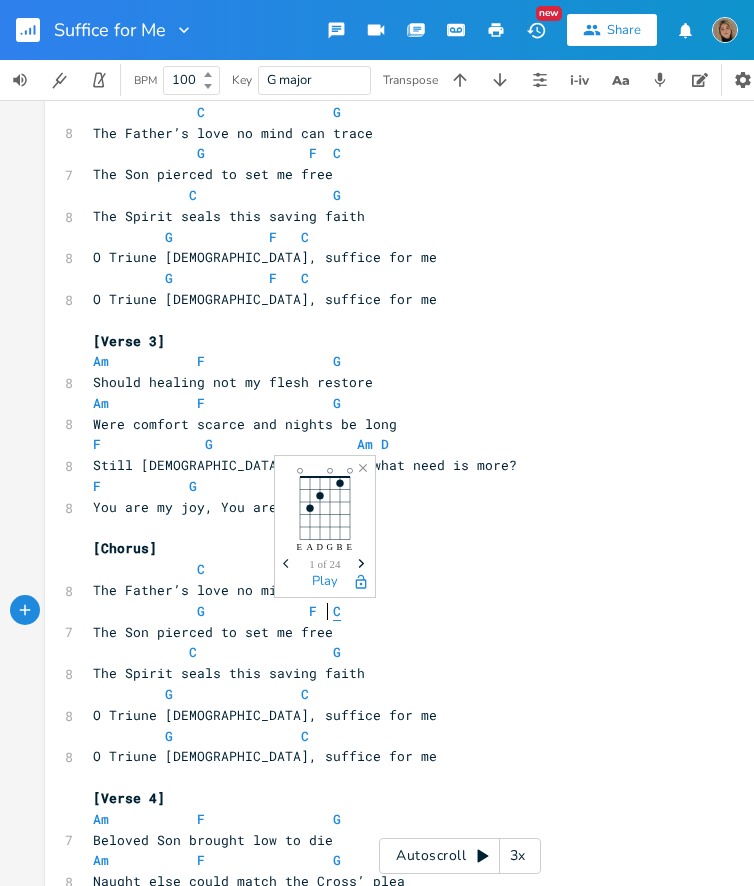 click on "C" at bounding box center [337, 611] 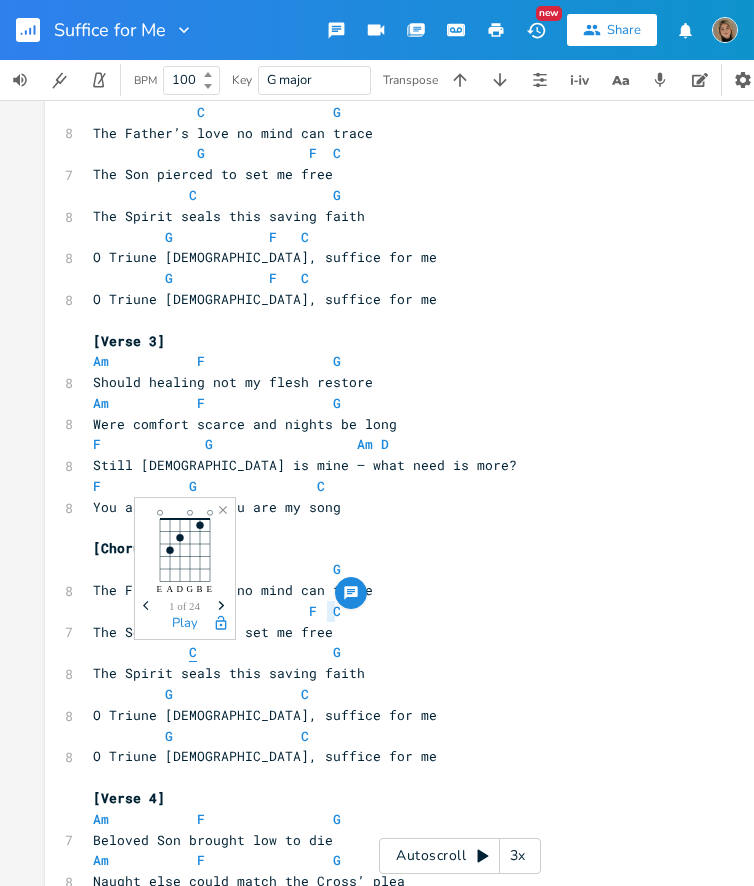 click on "C" at bounding box center (193, 652) 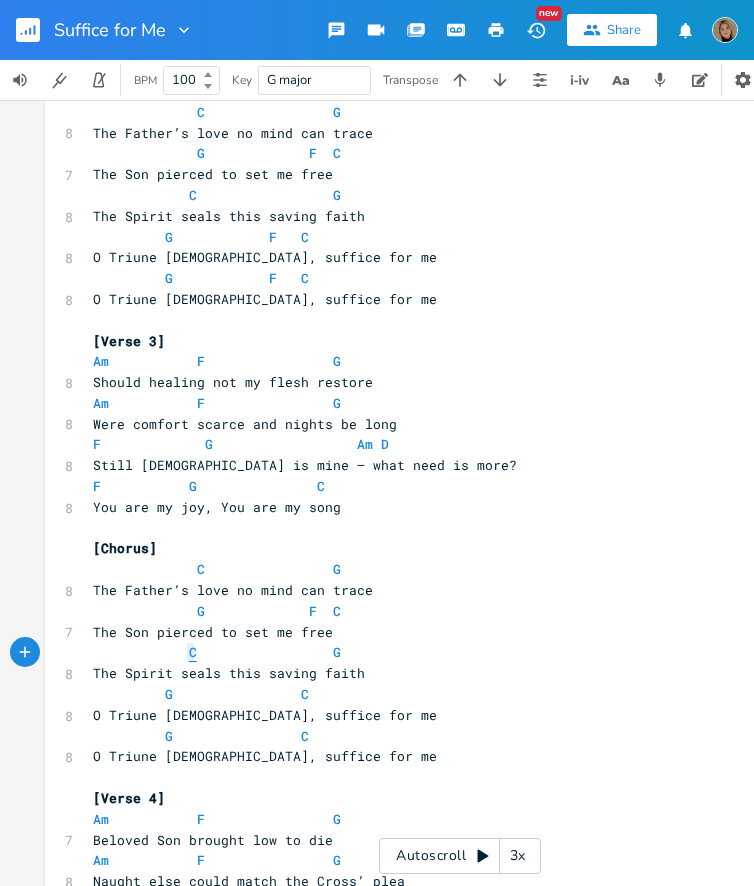 click on "C" at bounding box center (193, 652) 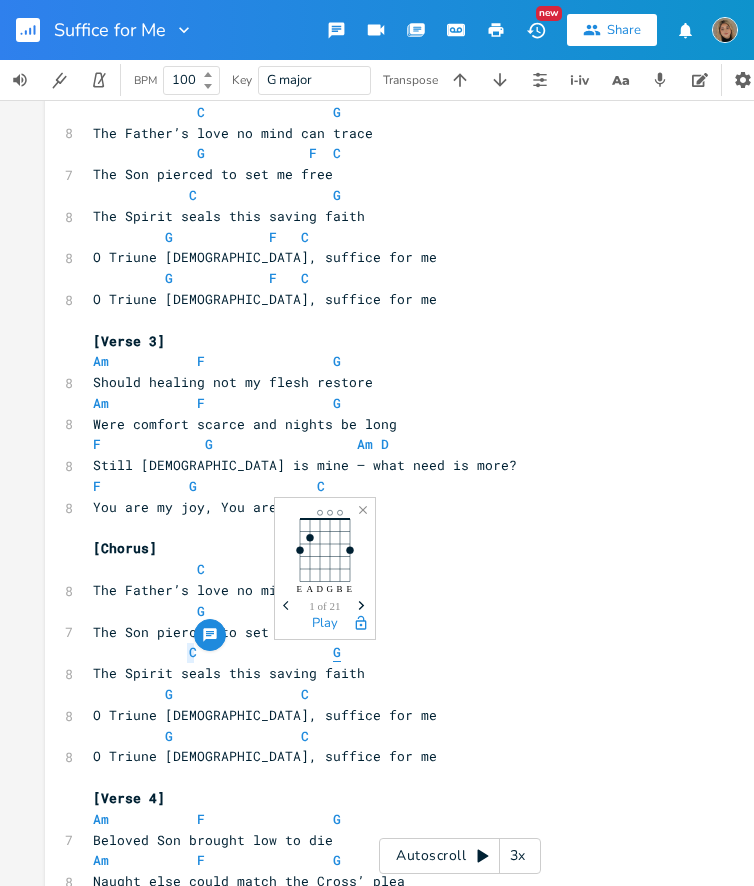 click on "G" at bounding box center (337, 652) 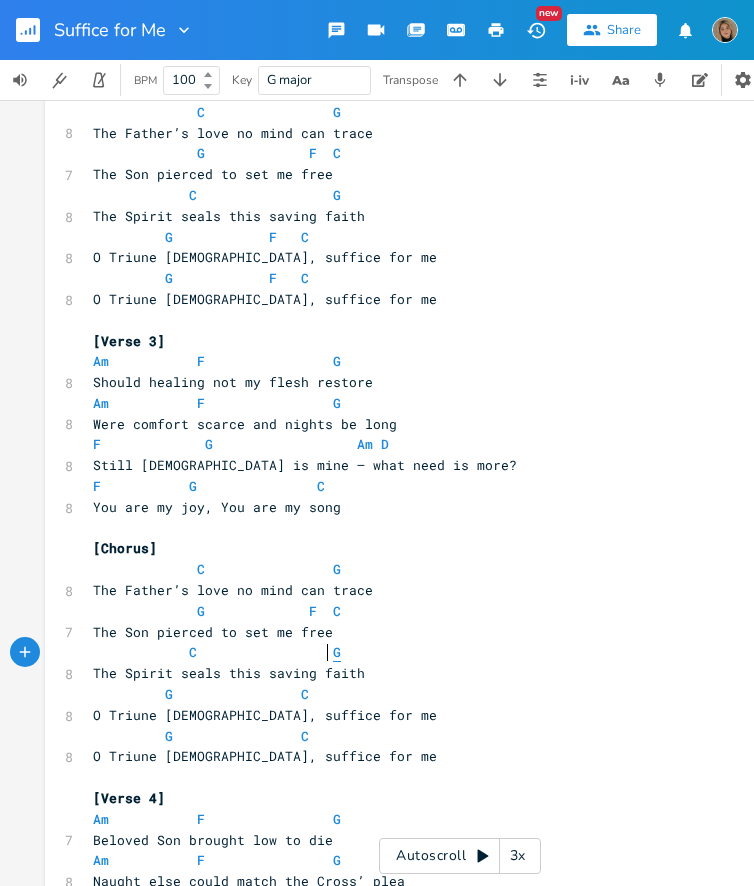 type on "G" 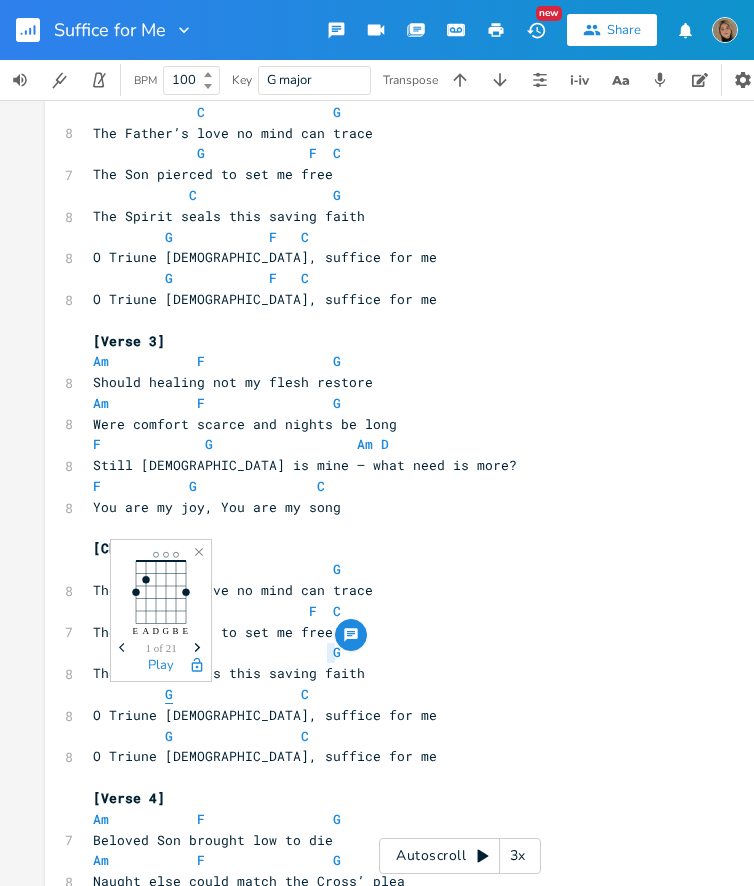 click on "G" at bounding box center (169, 694) 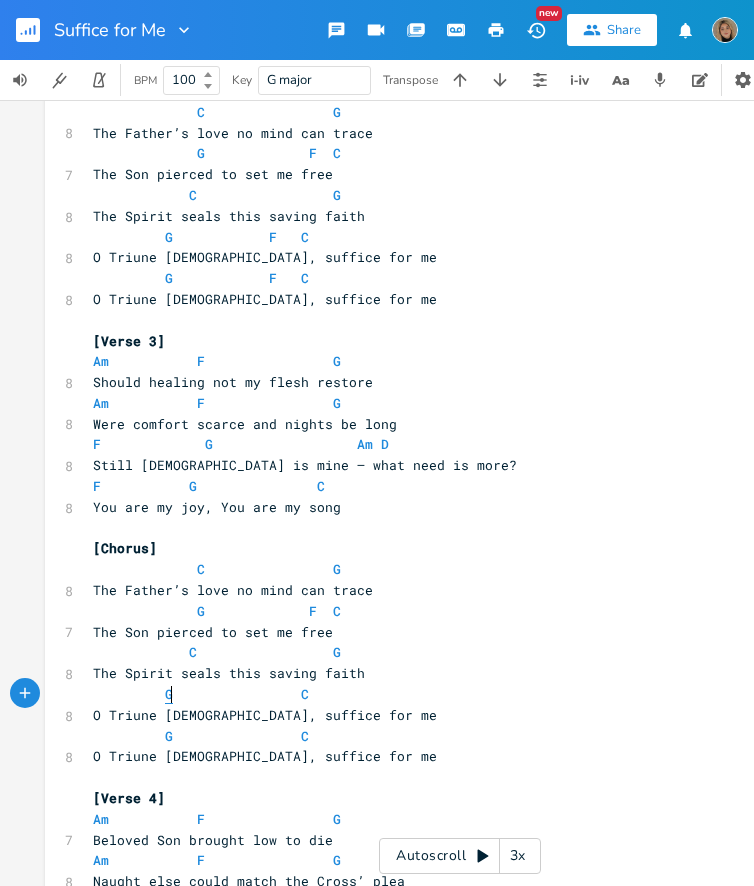 type on "G" 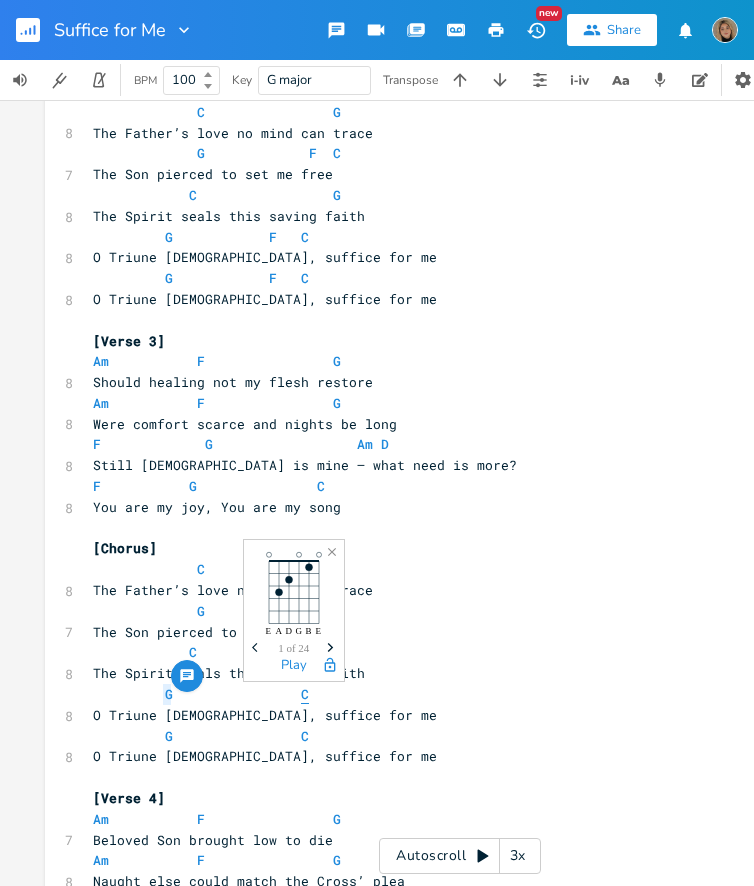 click on "C" at bounding box center (305, 694) 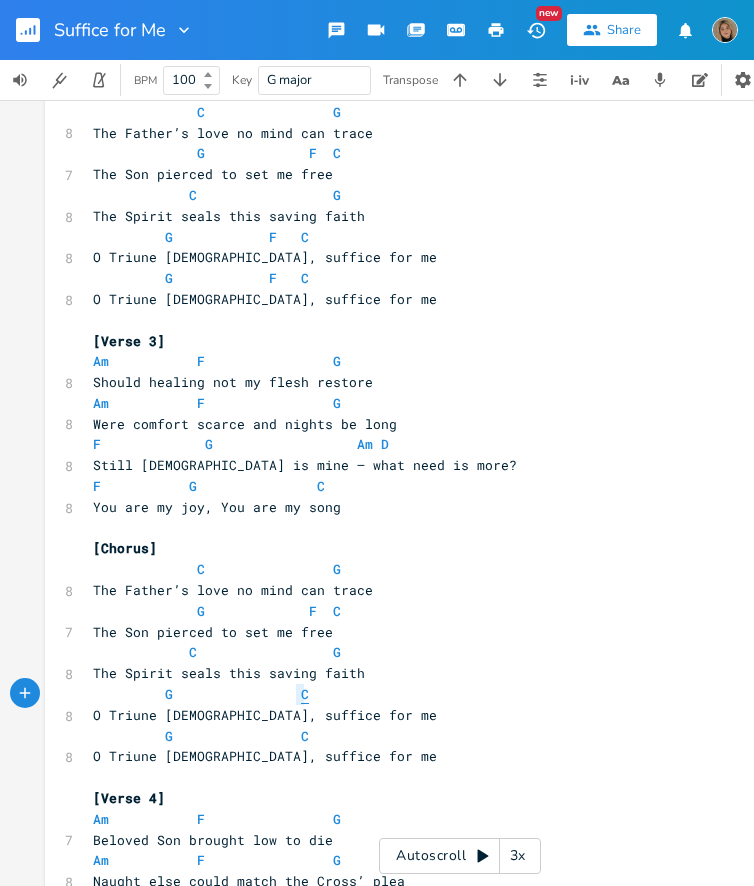 click on "C" at bounding box center [305, 694] 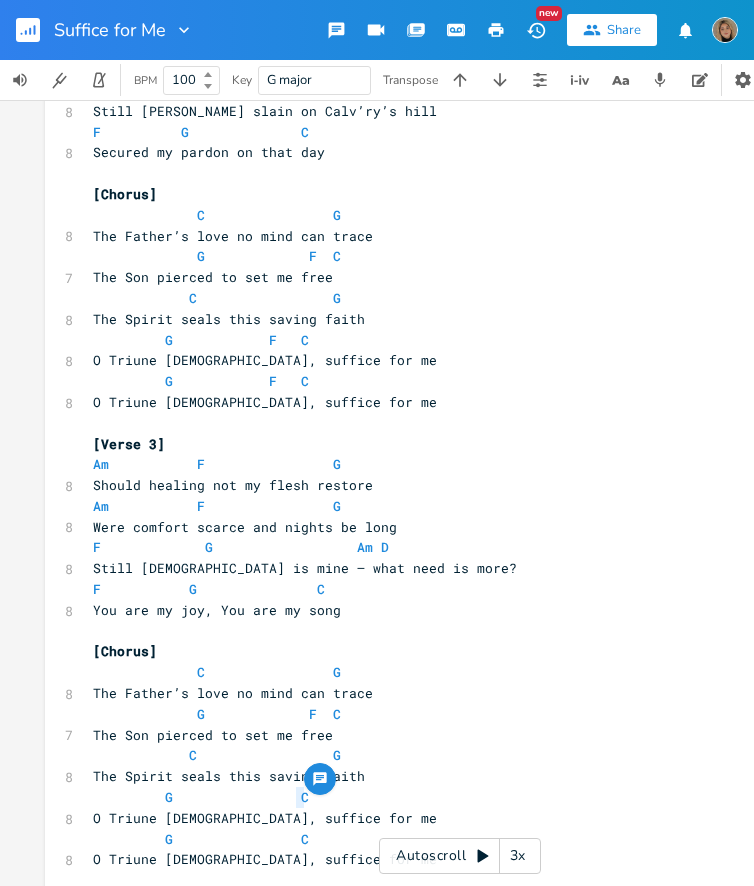scroll, scrollTop: 0, scrollLeft: 0, axis: both 